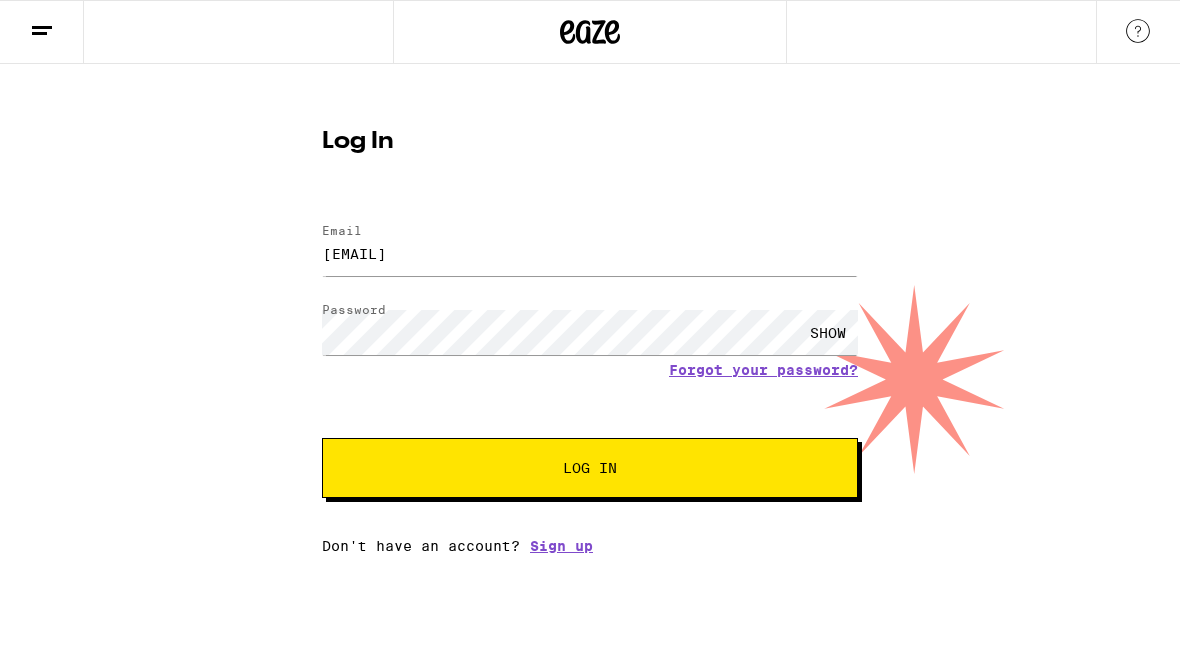 scroll, scrollTop: 0, scrollLeft: 0, axis: both 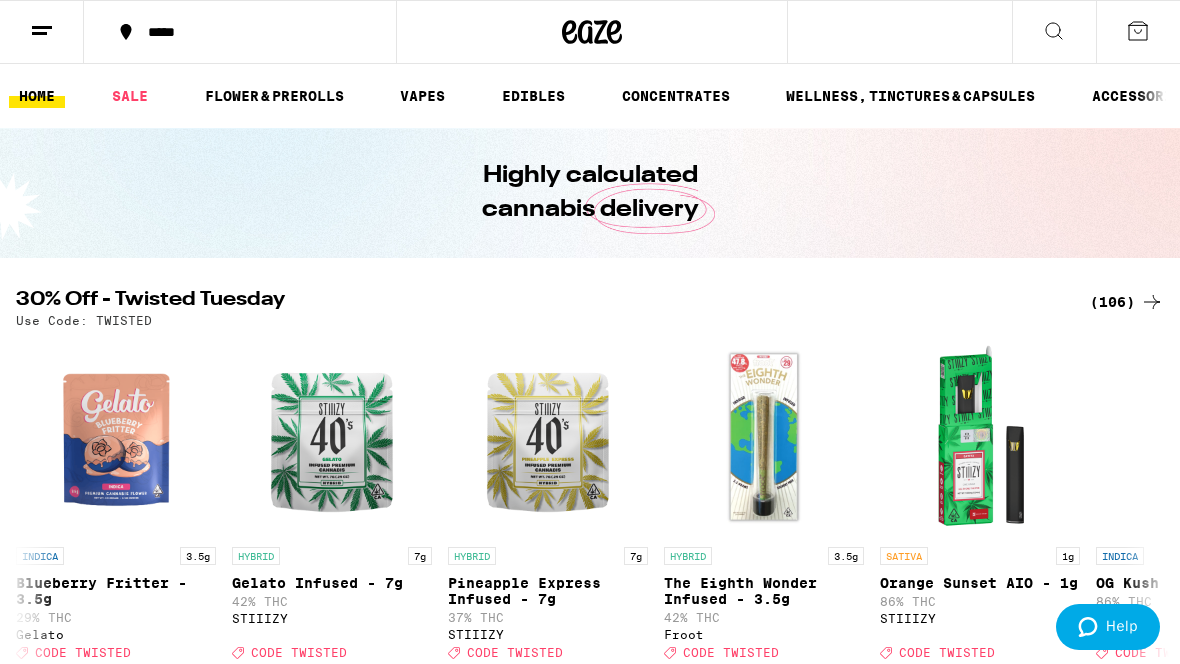 click on "*****" at bounding box center (252, 32) 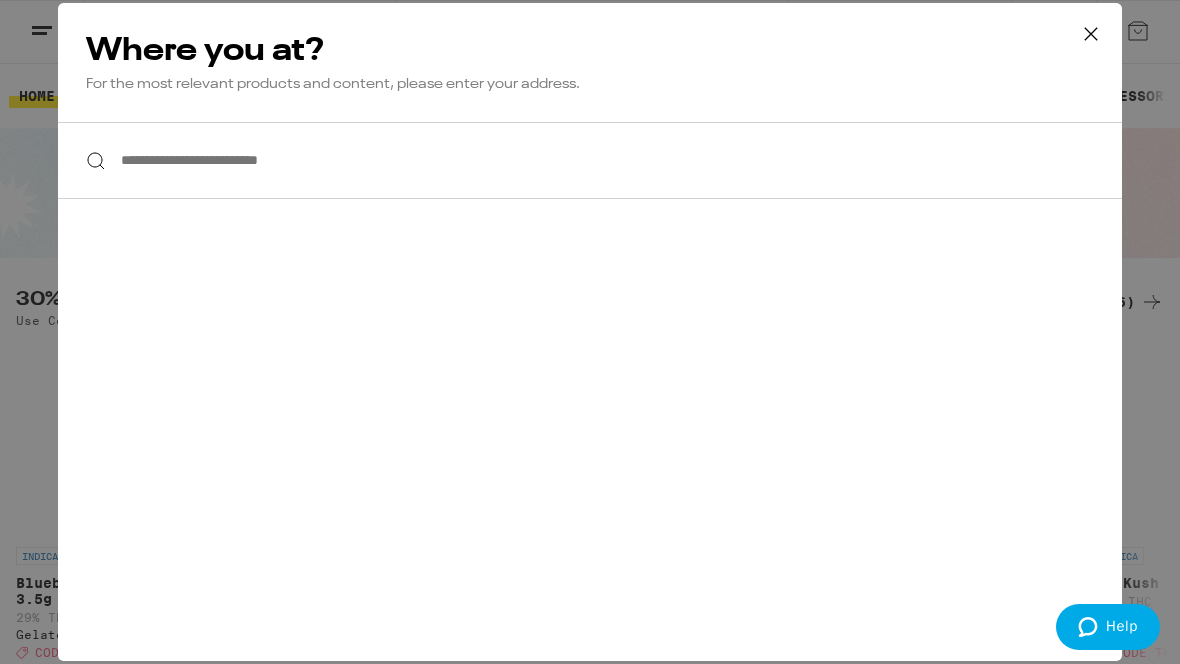 click on "**********" at bounding box center [590, 160] 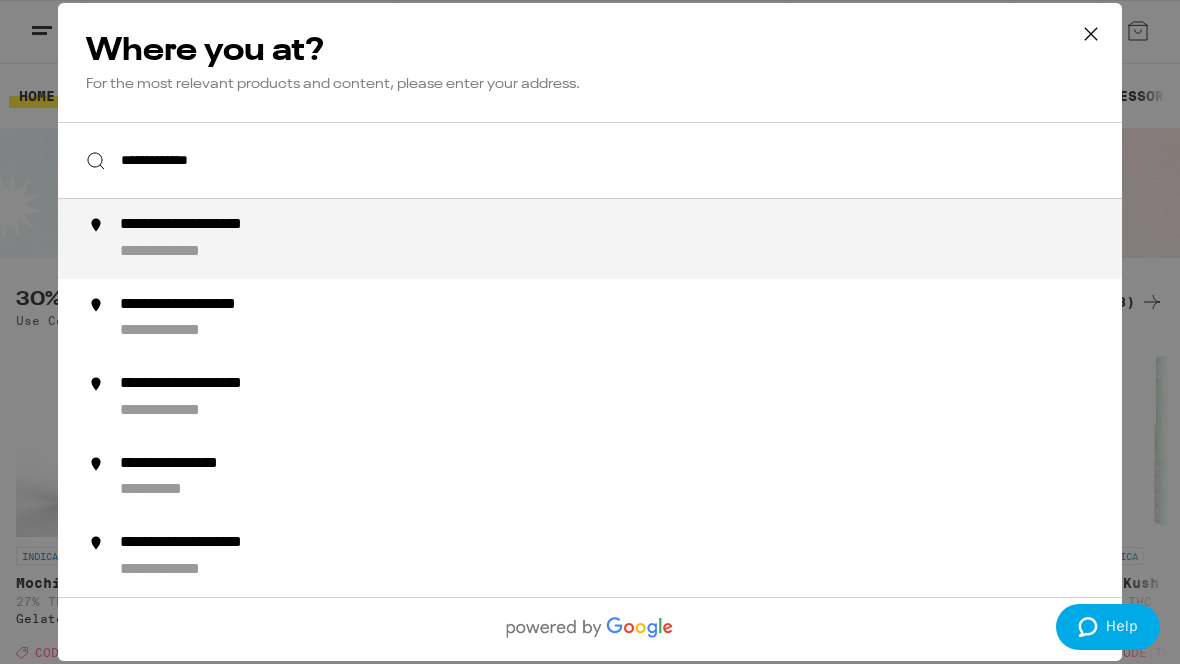 scroll, scrollTop: 0, scrollLeft: 0, axis: both 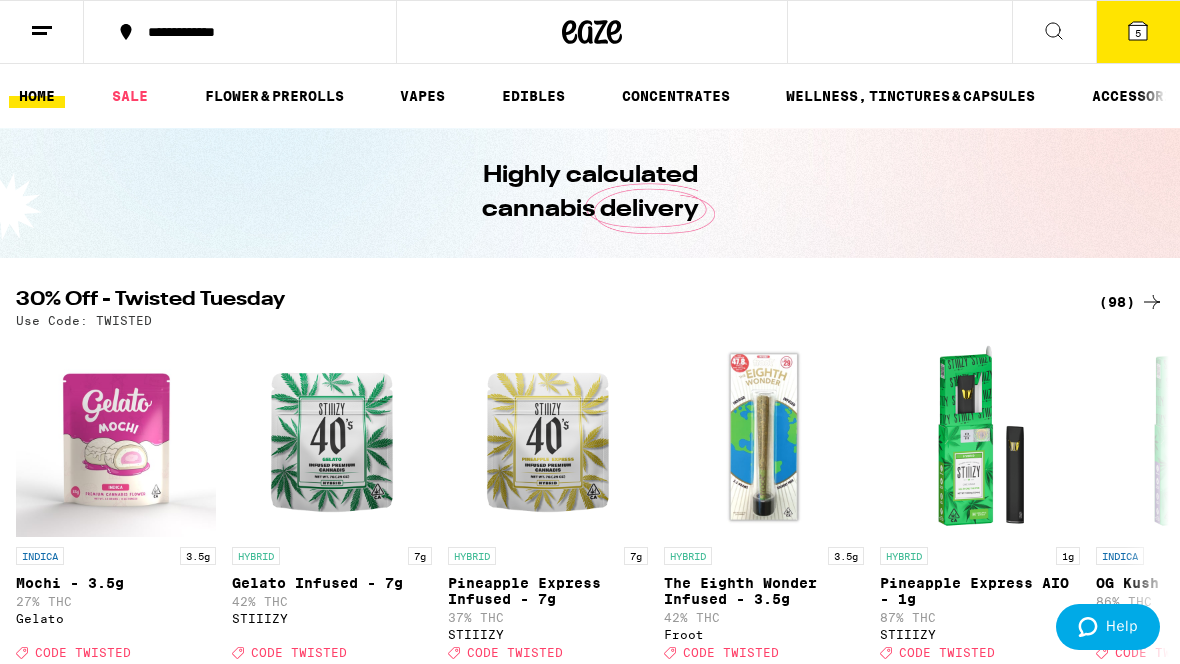 click on "(98)" at bounding box center (1131, 302) 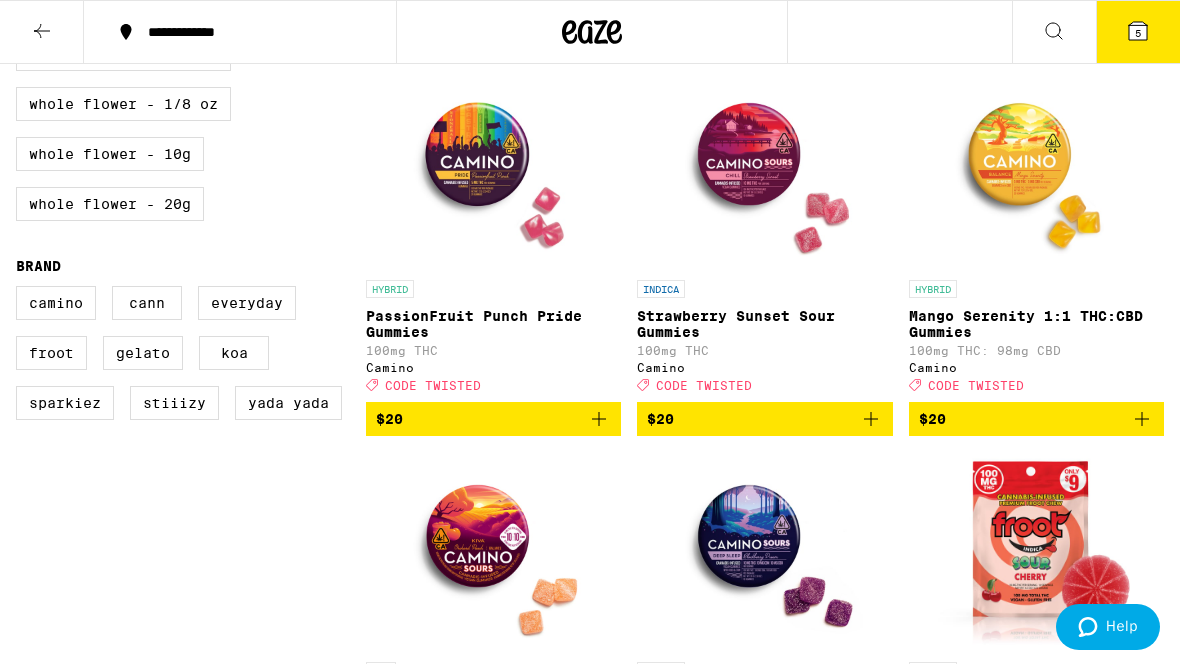 scroll, scrollTop: 971, scrollLeft: 0, axis: vertical 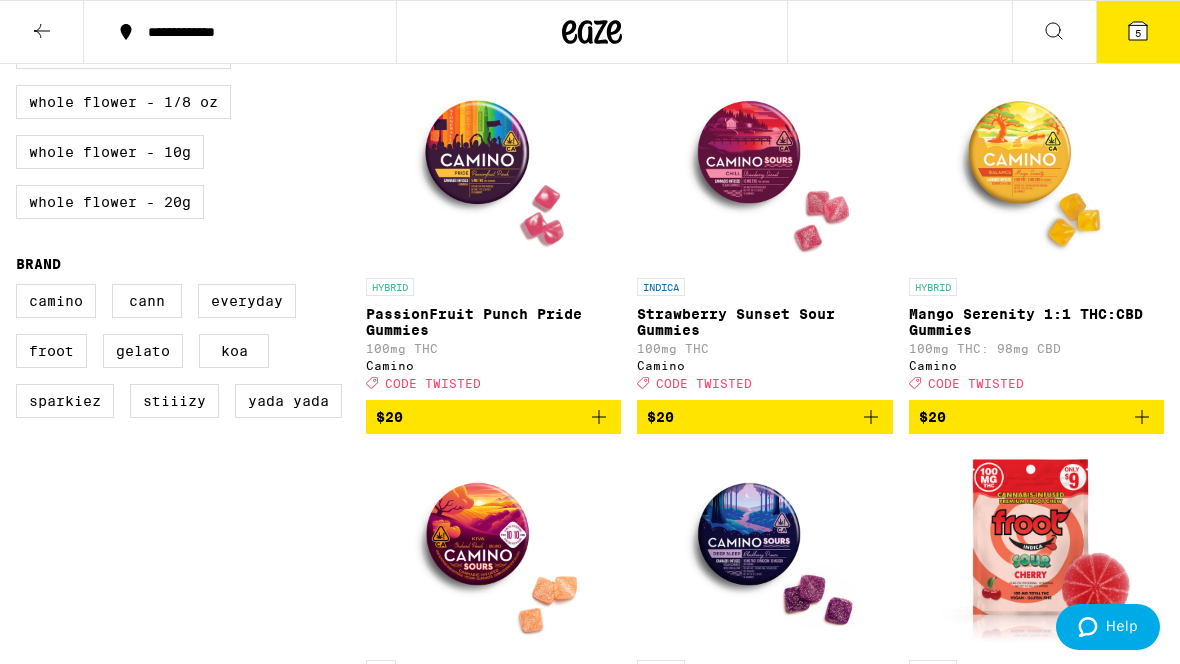 click at bounding box center [1036, 168] 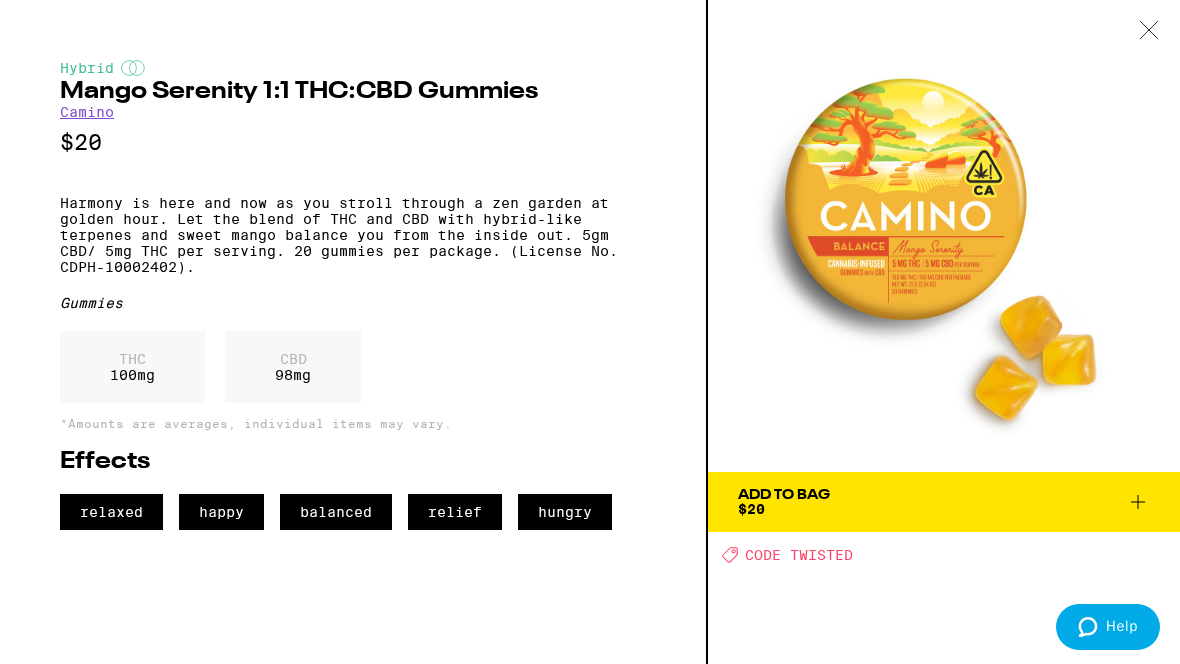 click 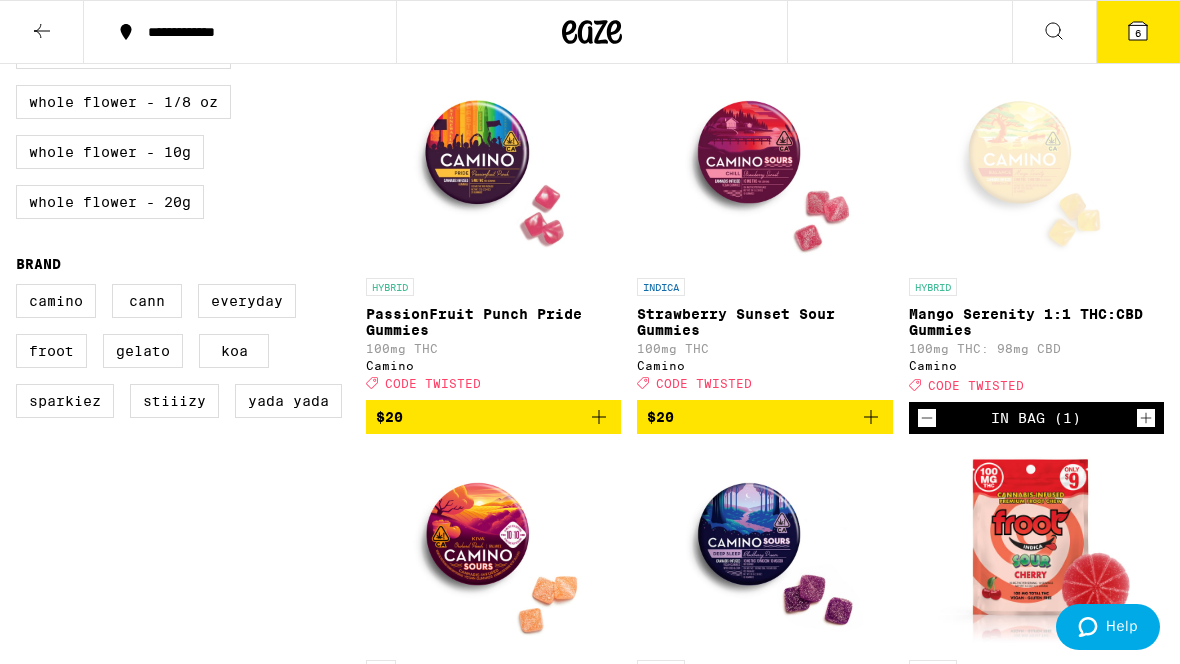 click on "6" at bounding box center [1138, 33] 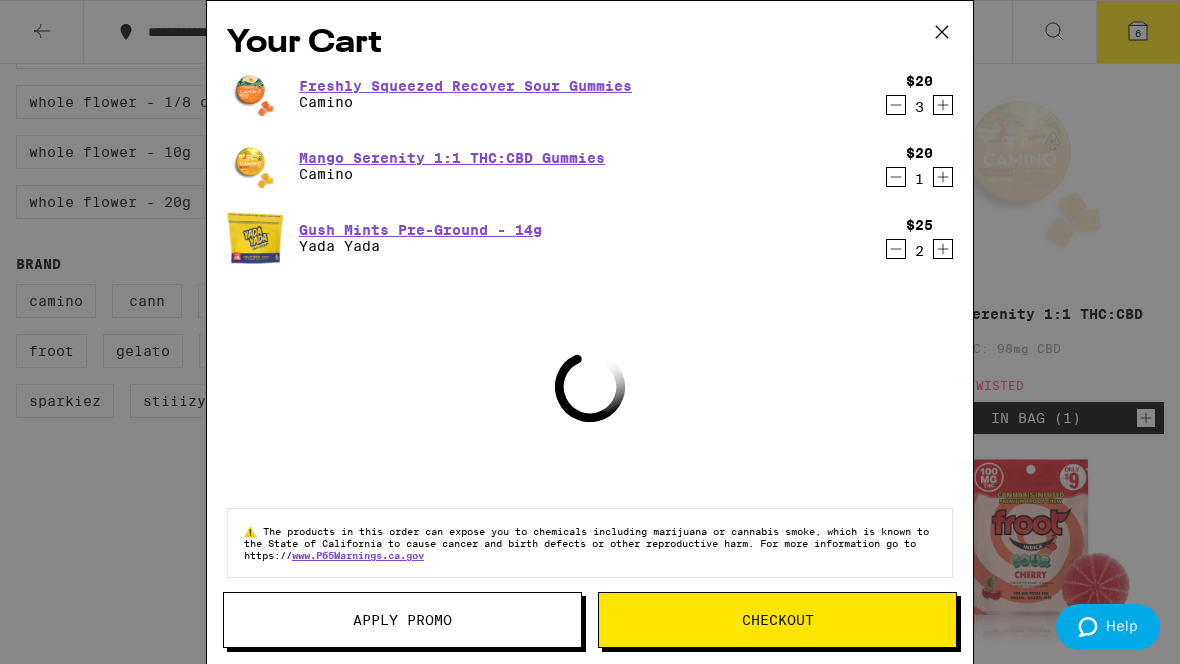 click 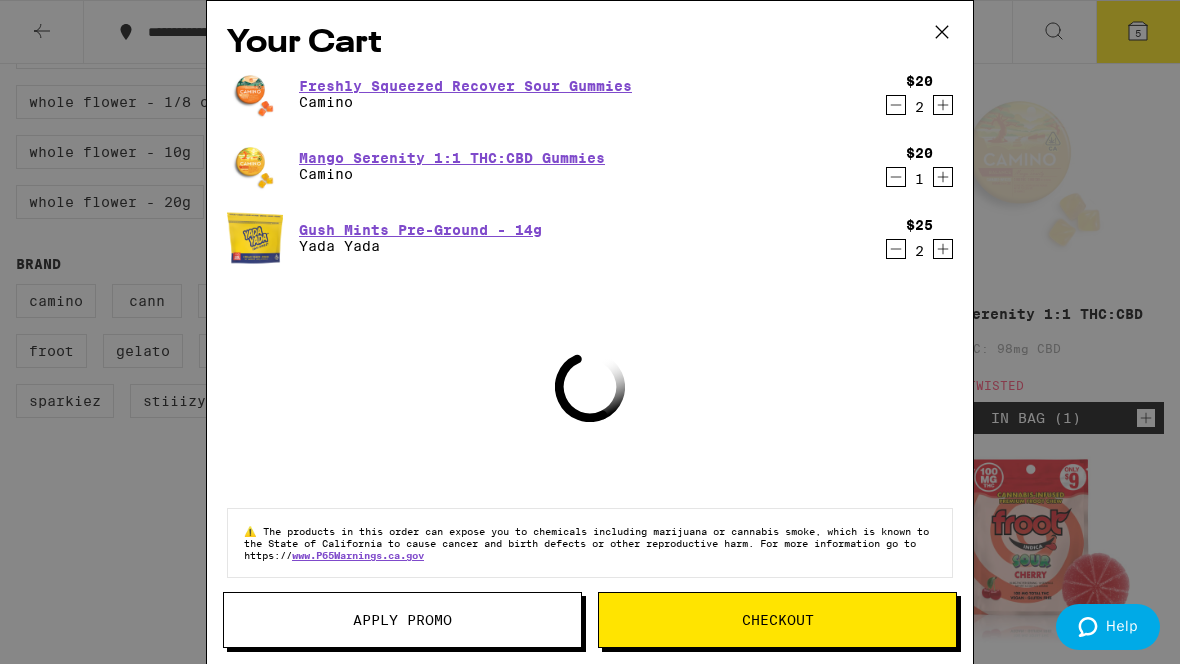 click 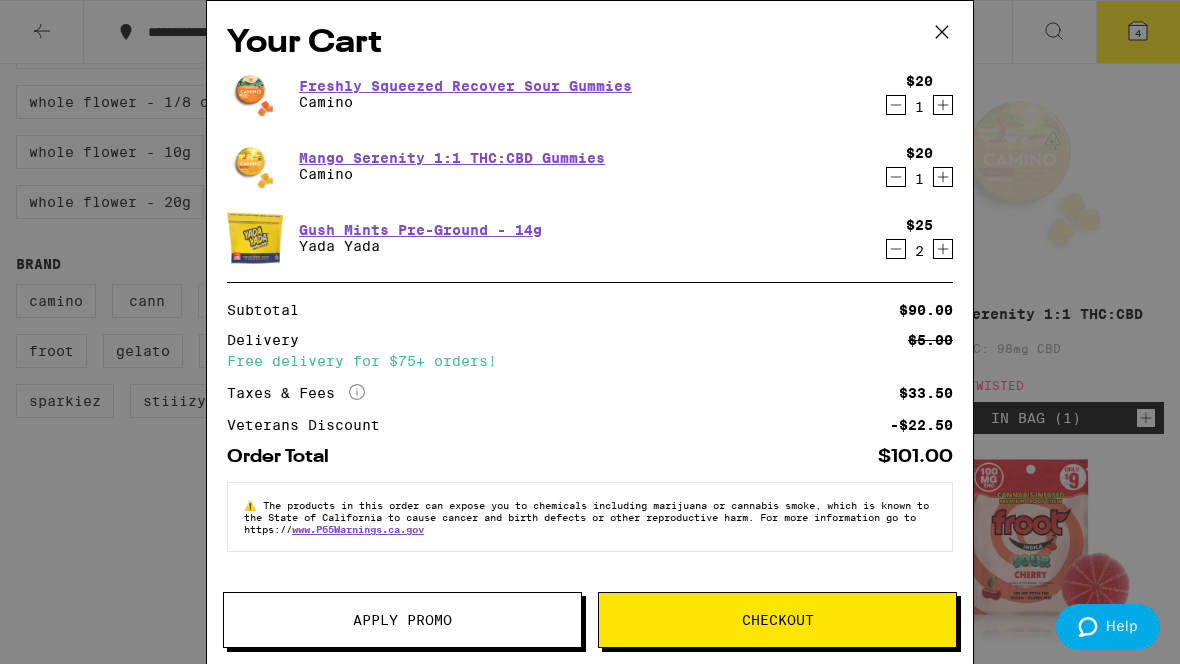 click 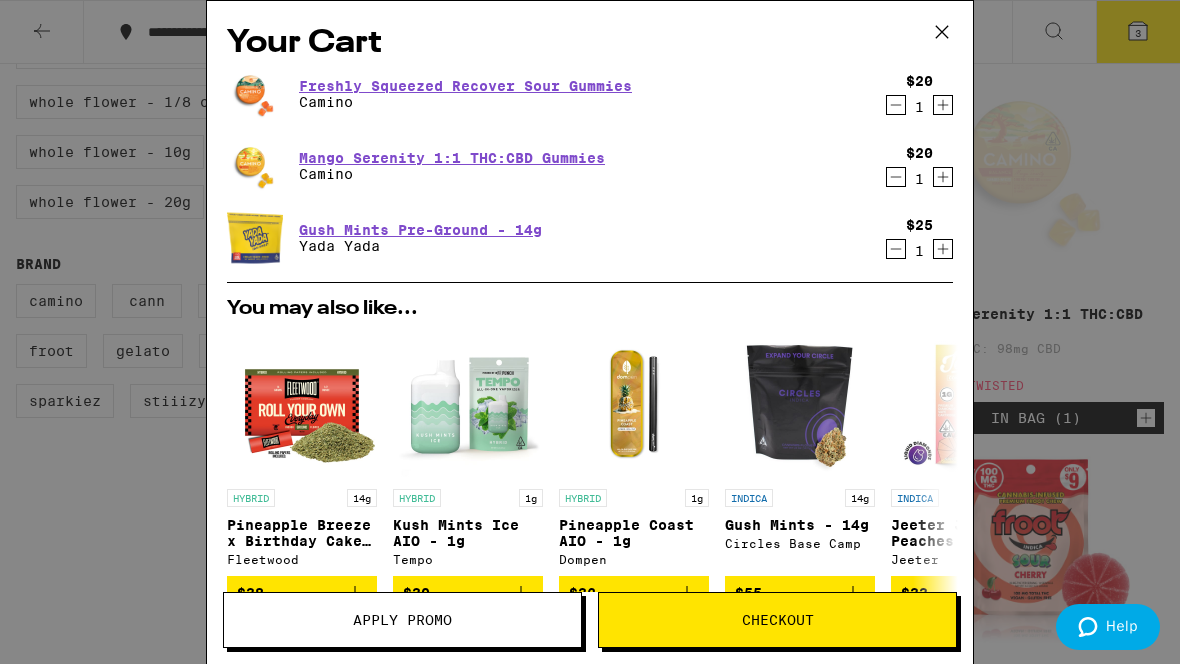 click 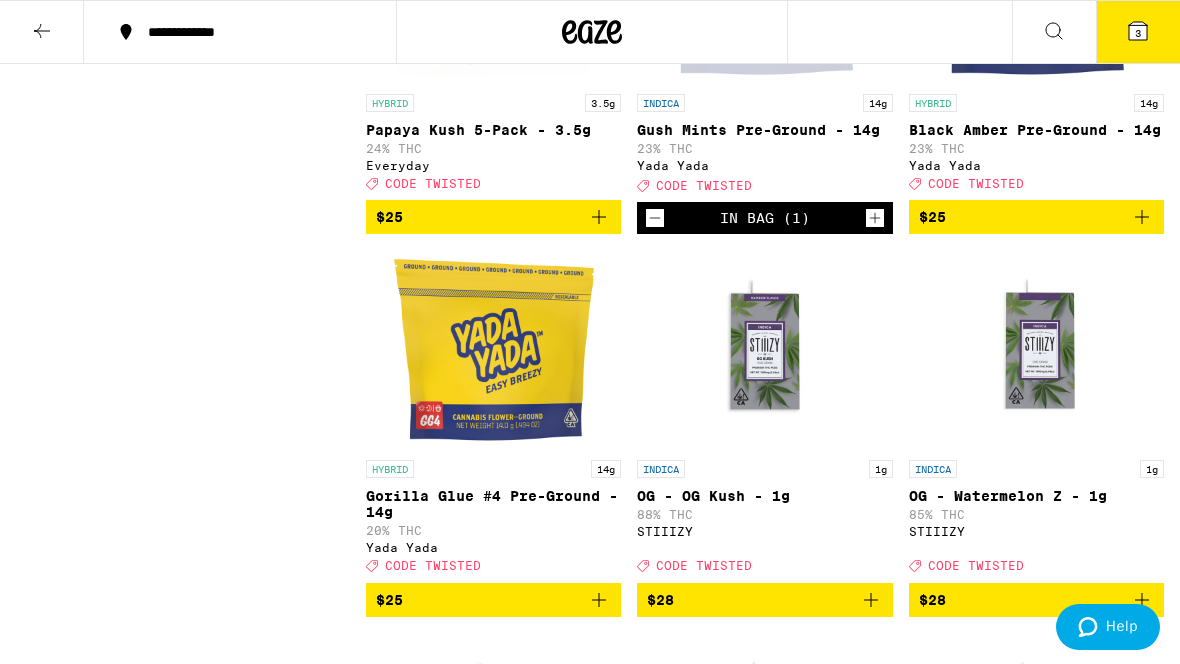scroll, scrollTop: 6092, scrollLeft: 0, axis: vertical 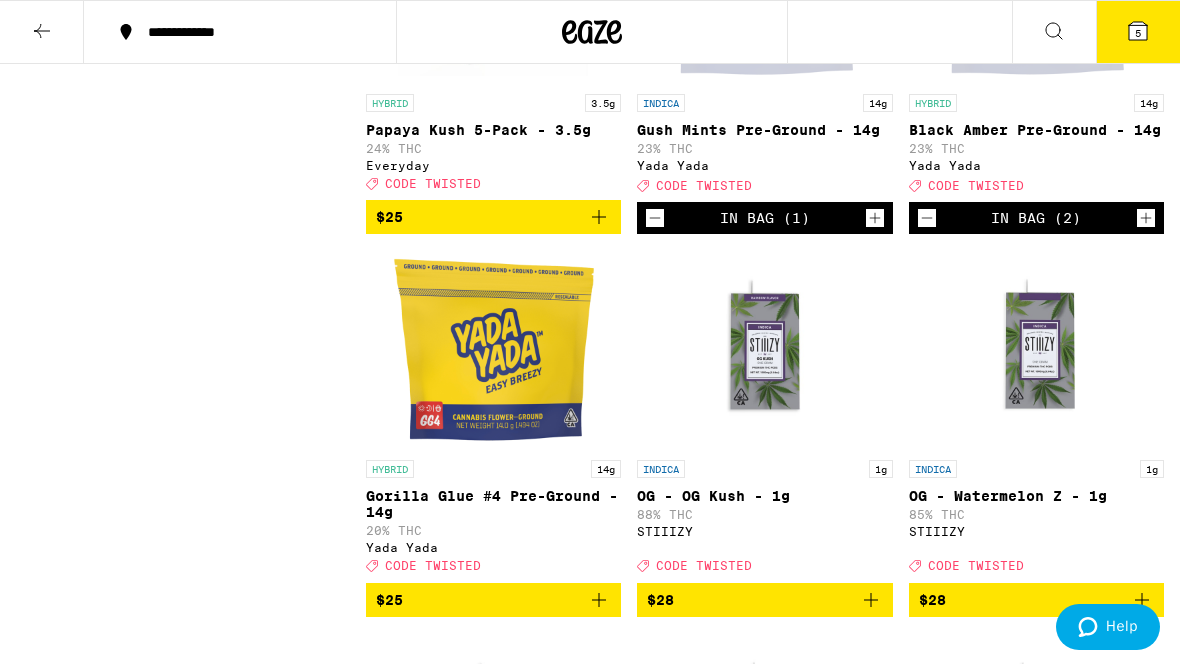 click 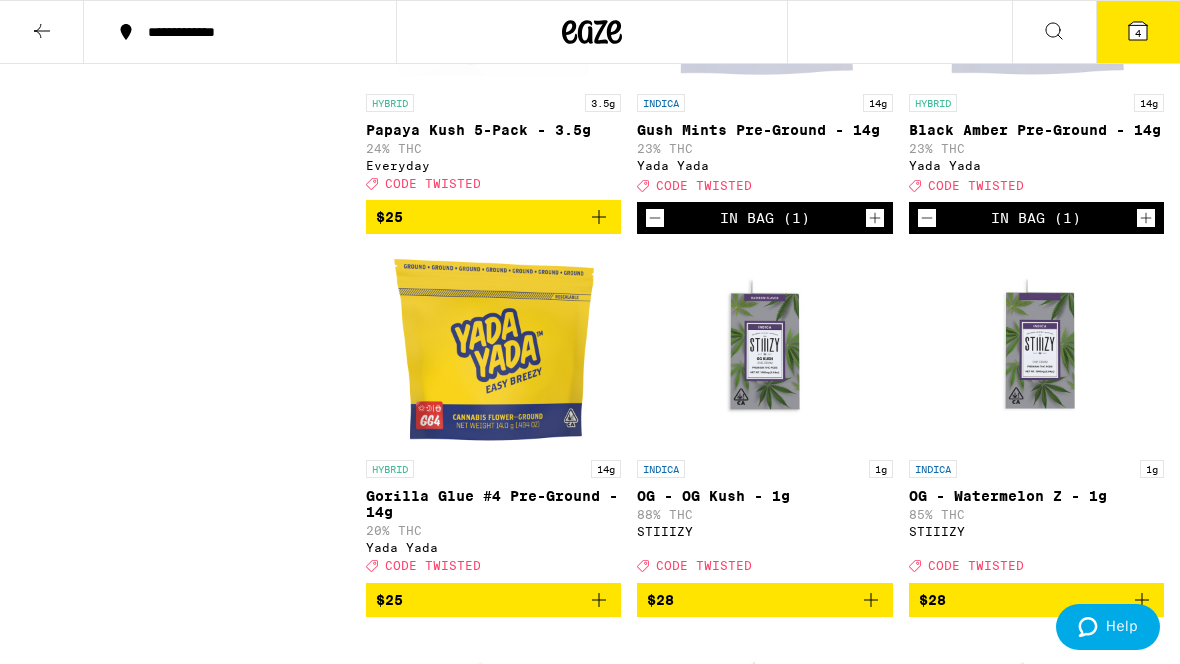 click on "4" at bounding box center (1138, 33) 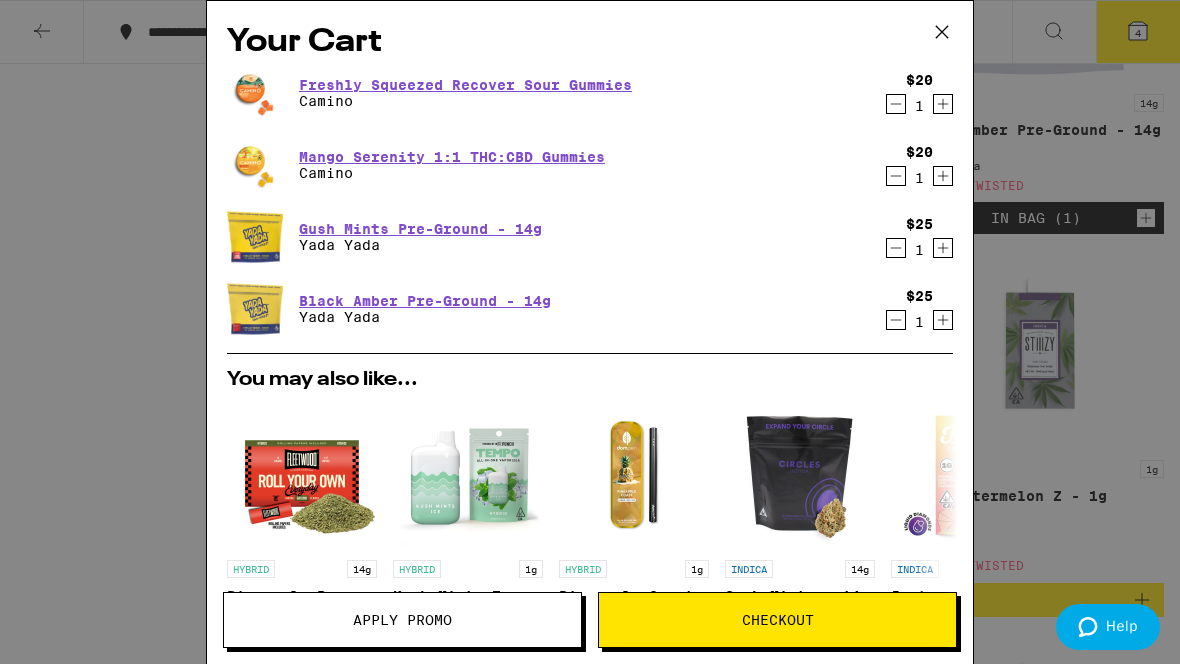 scroll, scrollTop: 0, scrollLeft: 0, axis: both 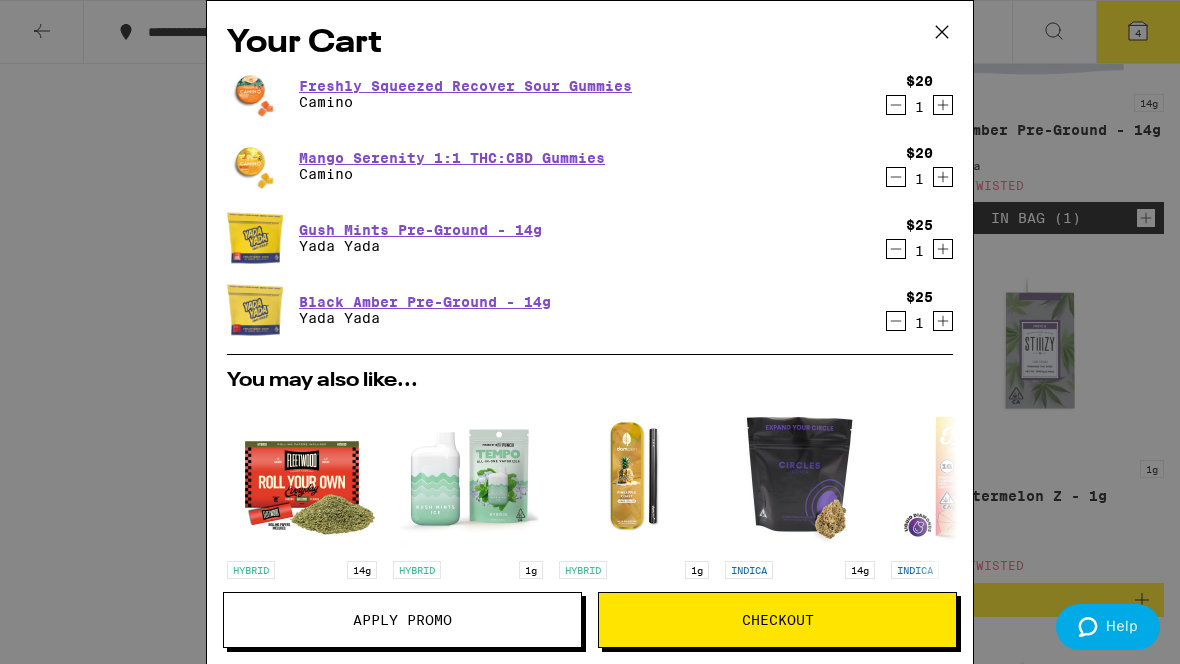 click on "Apply Promo" at bounding box center [402, 620] 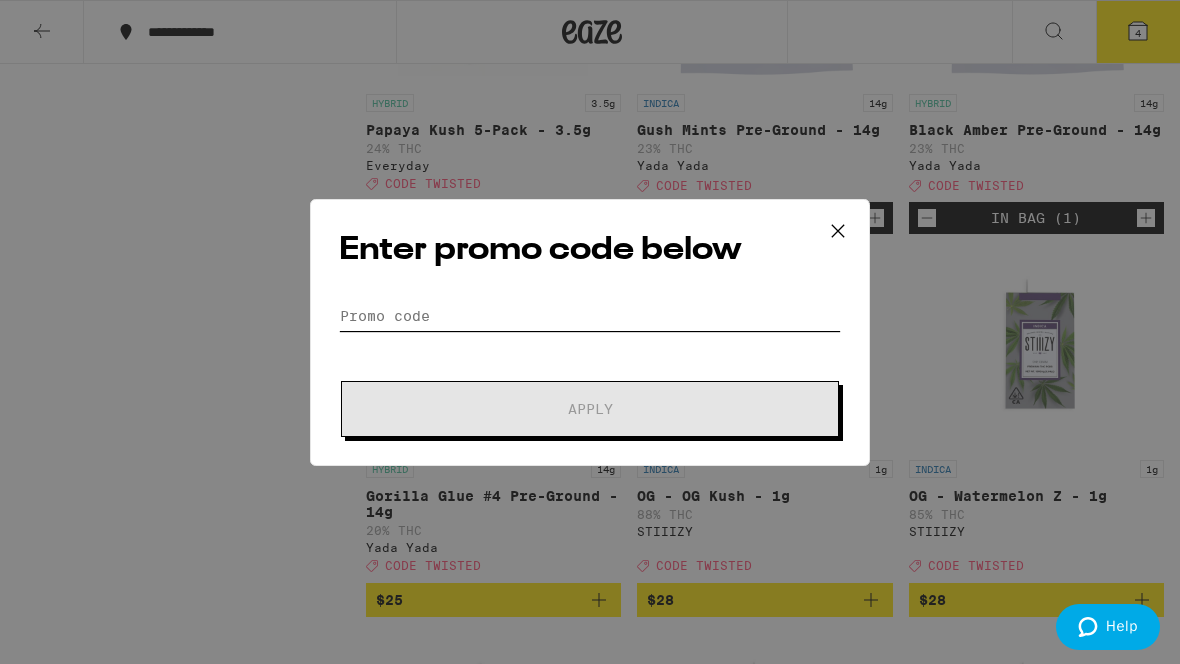 click on "Promo Code" at bounding box center [590, 316] 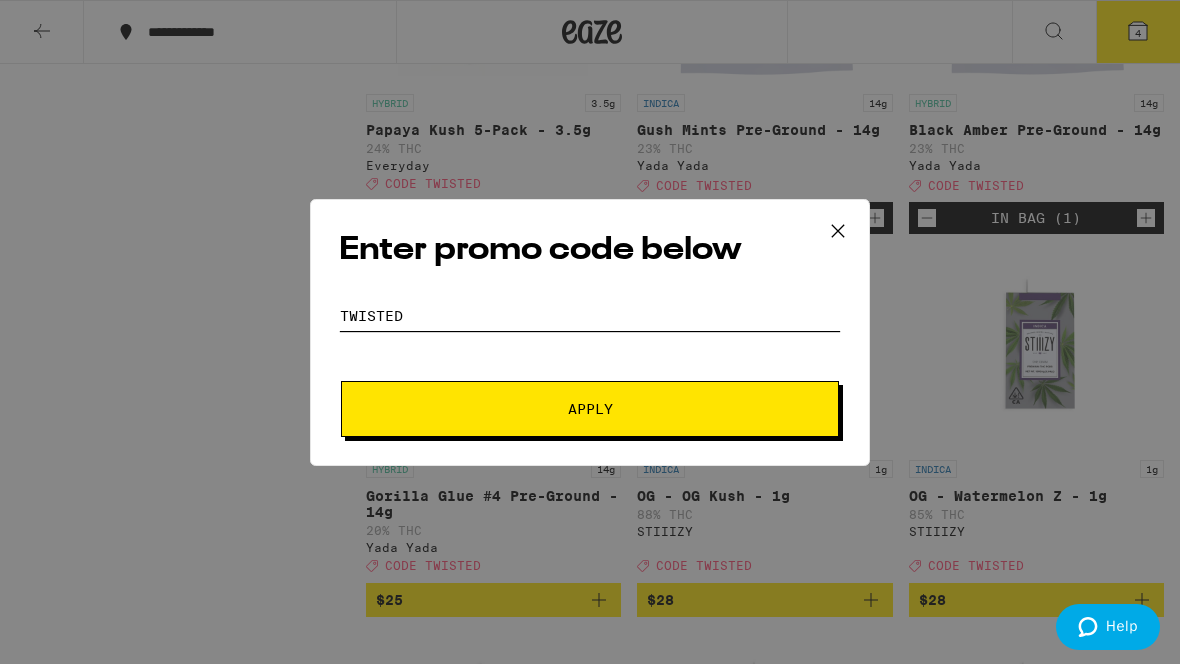 type on "twisted" 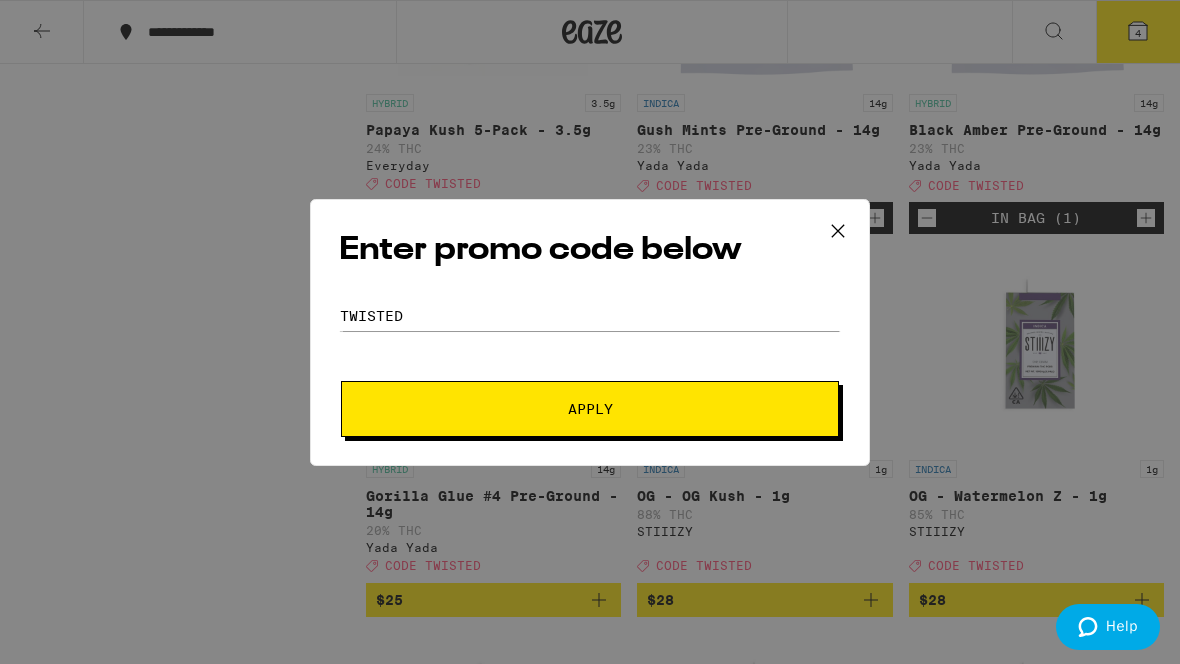 click on "Apply" at bounding box center [590, 409] 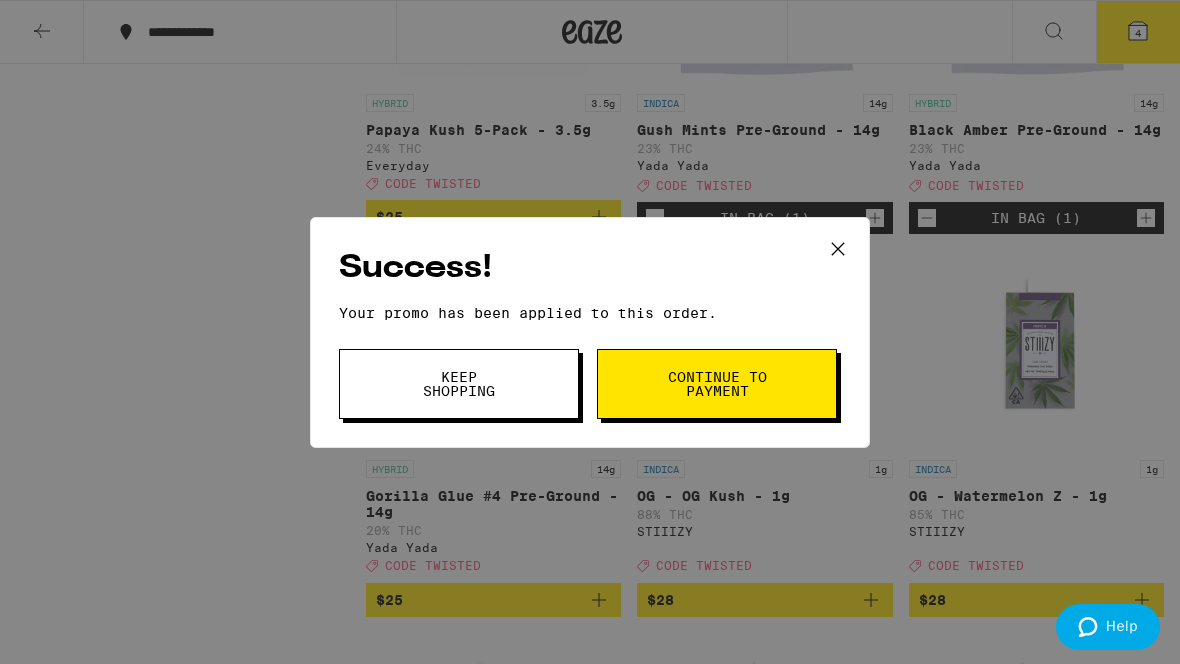 click on "Continue to payment" at bounding box center [717, 384] 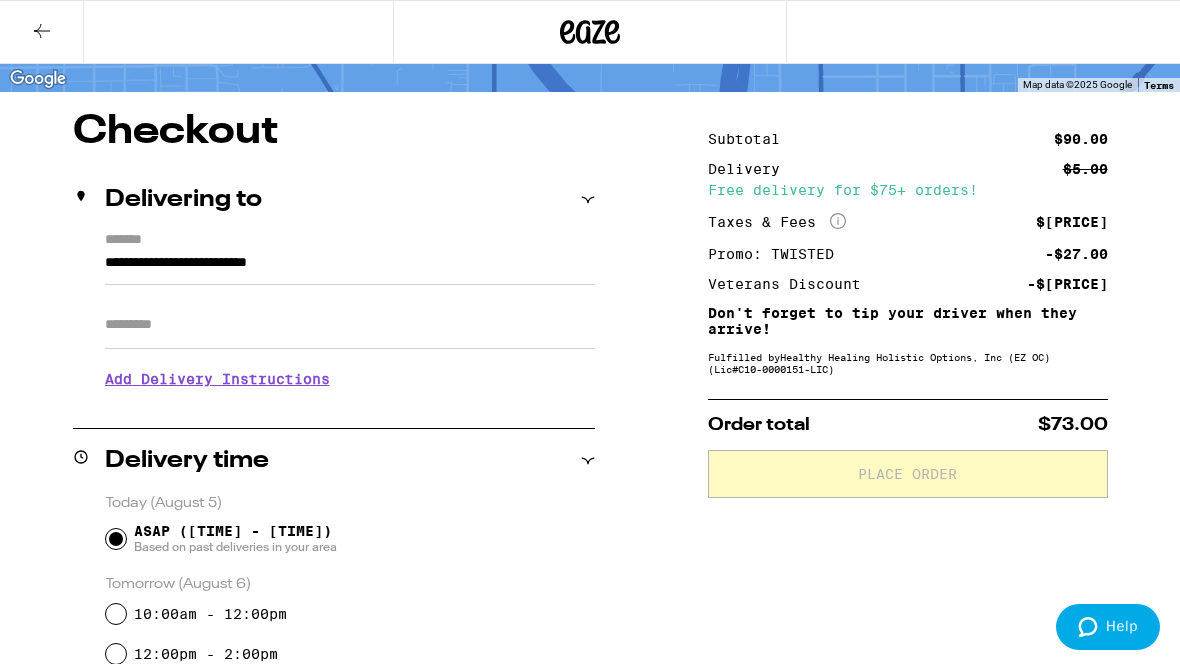 scroll, scrollTop: 130, scrollLeft: 0, axis: vertical 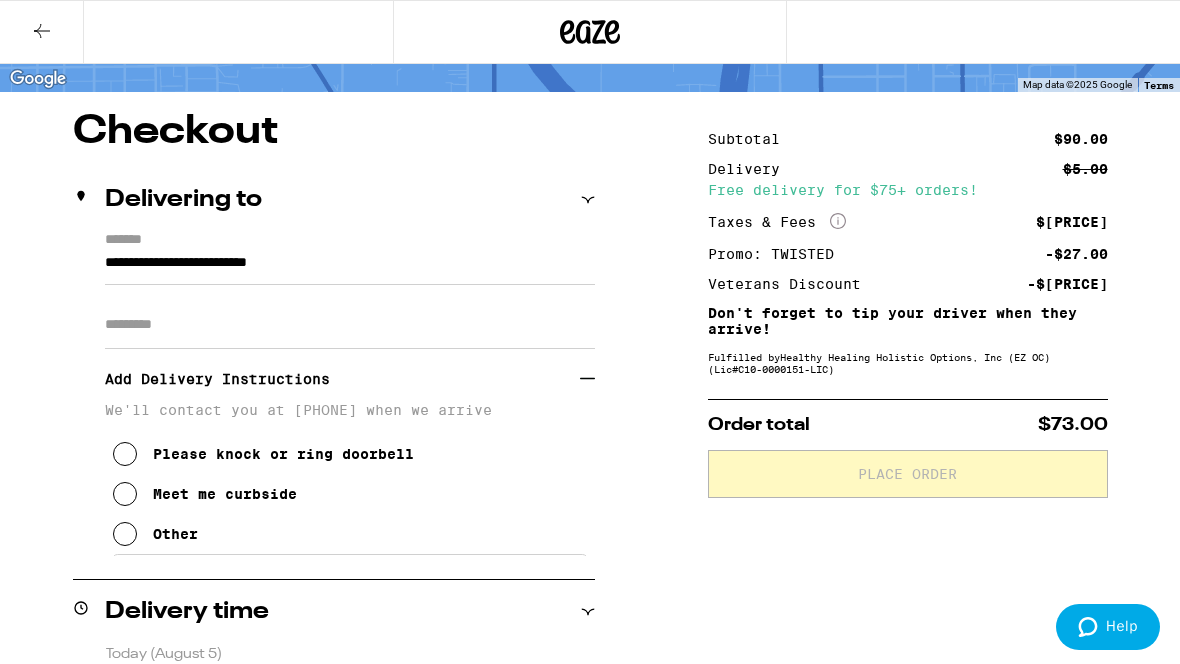 click at bounding box center [125, 534] 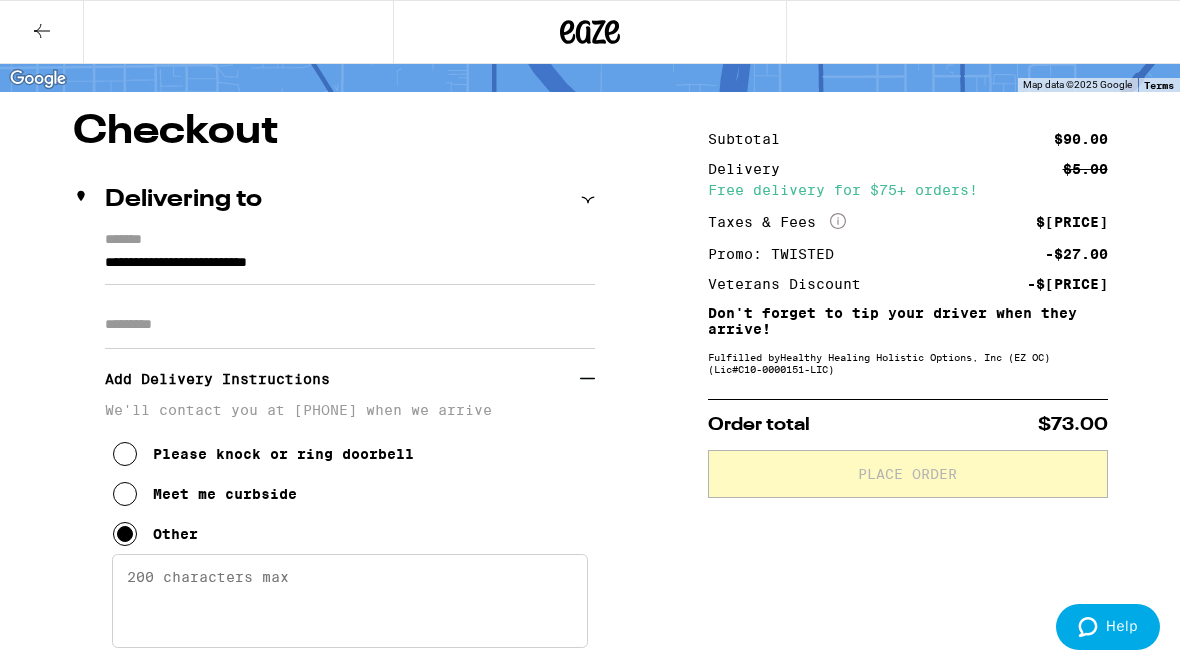 click on "Enter any other delivery instructions you want driver to know" at bounding box center [350, 601] 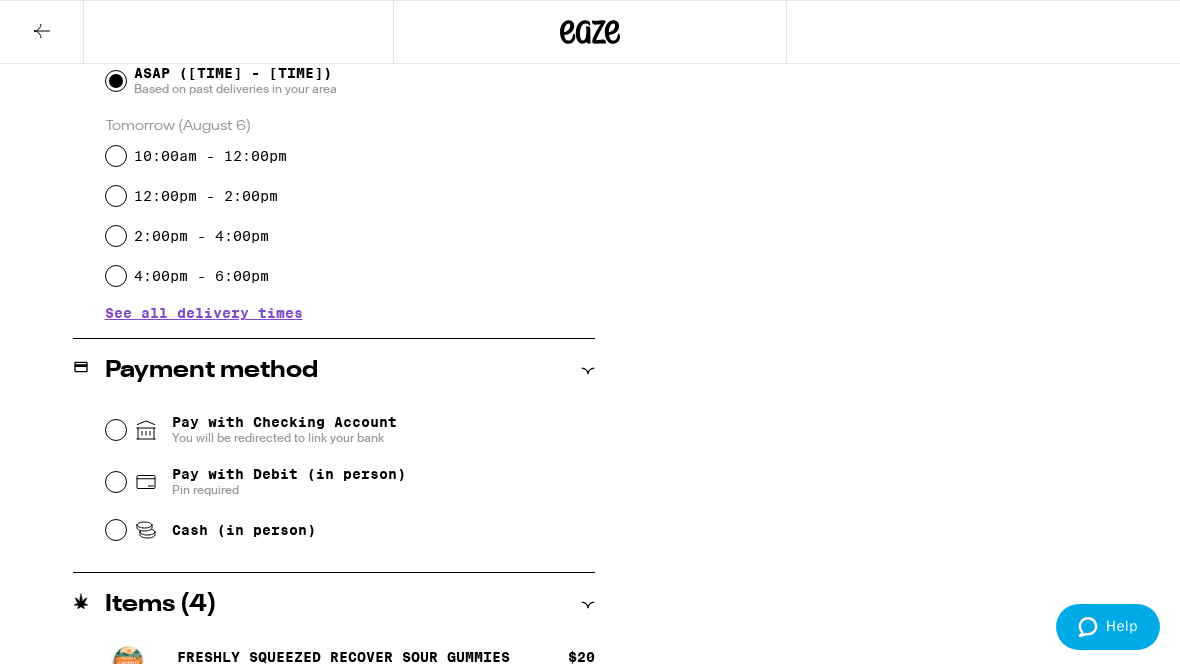 scroll, scrollTop: 855, scrollLeft: 0, axis: vertical 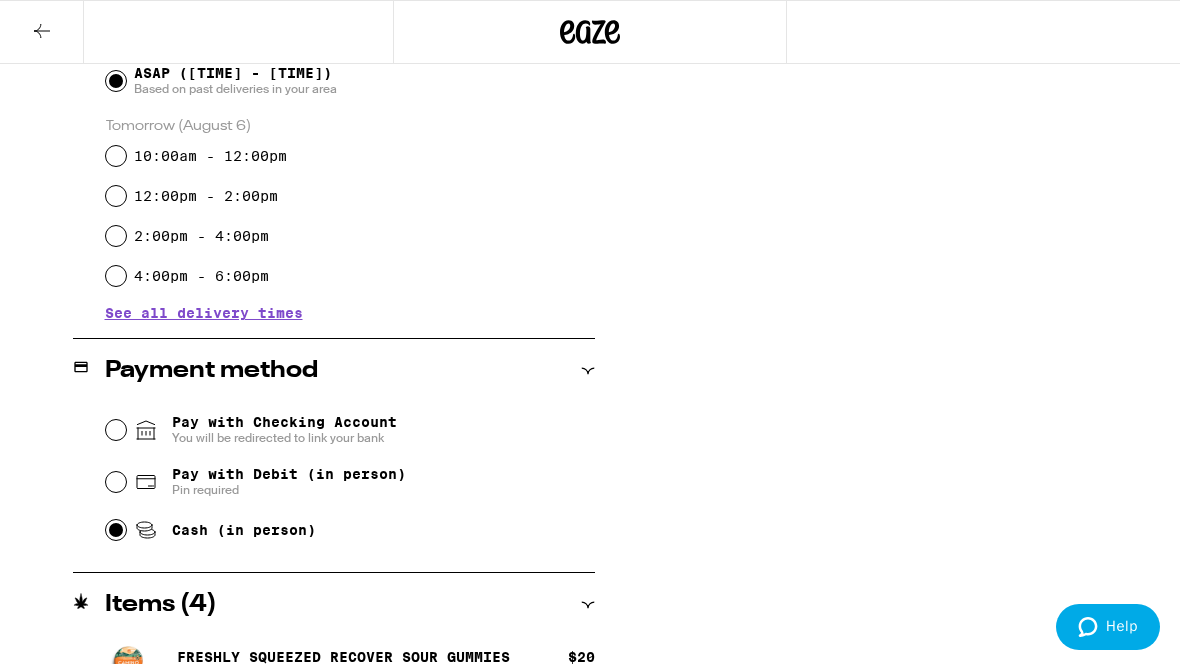 click on "Cash (in person)" at bounding box center (116, 530) 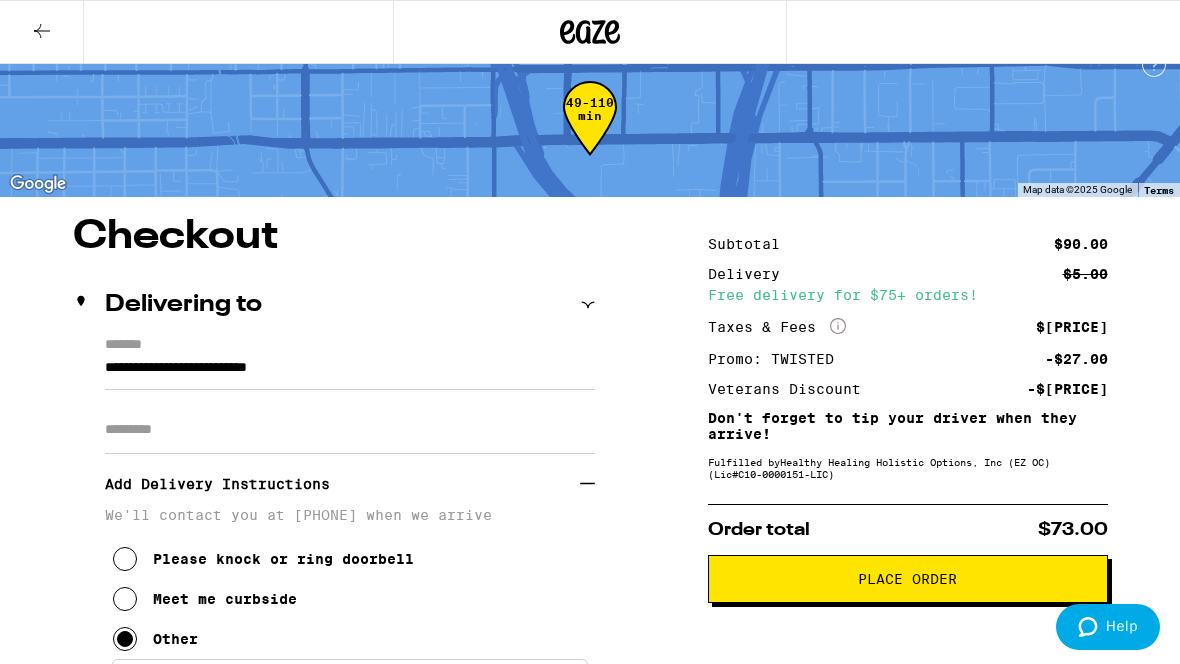 scroll, scrollTop: 0, scrollLeft: 0, axis: both 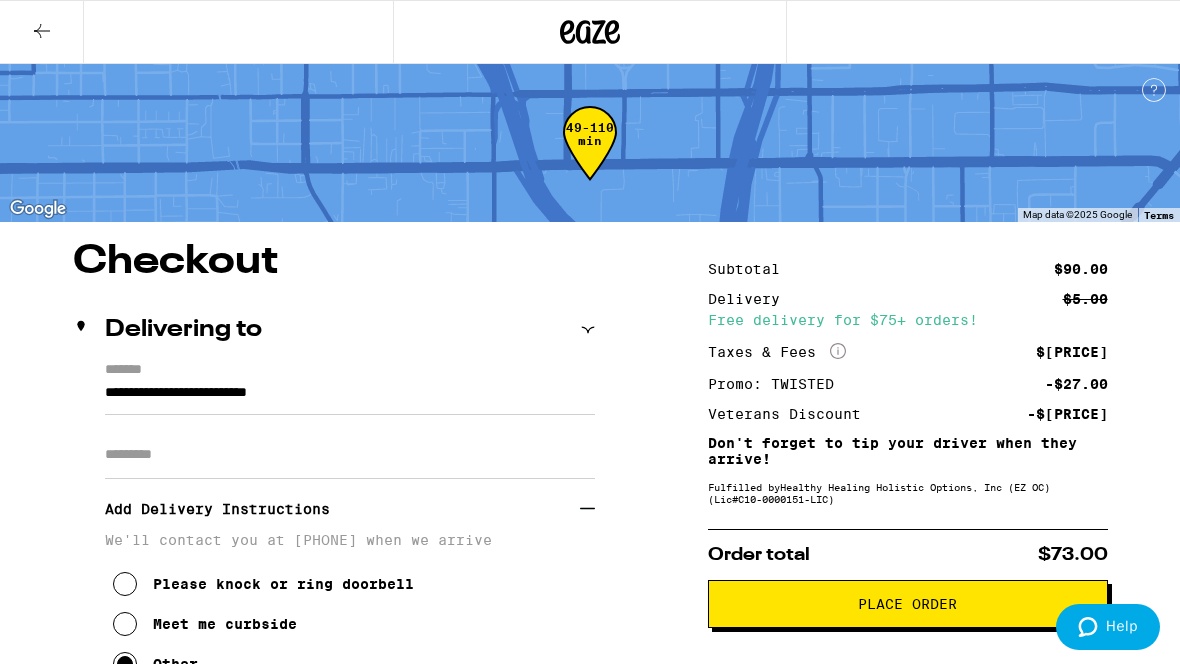 click 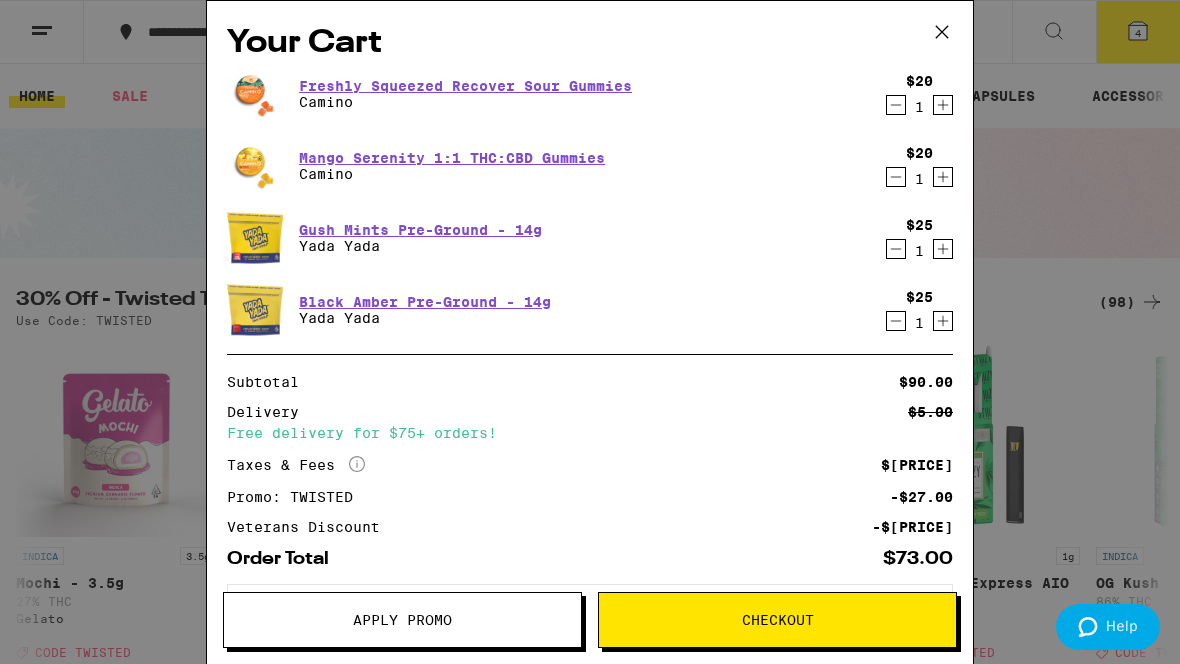 click 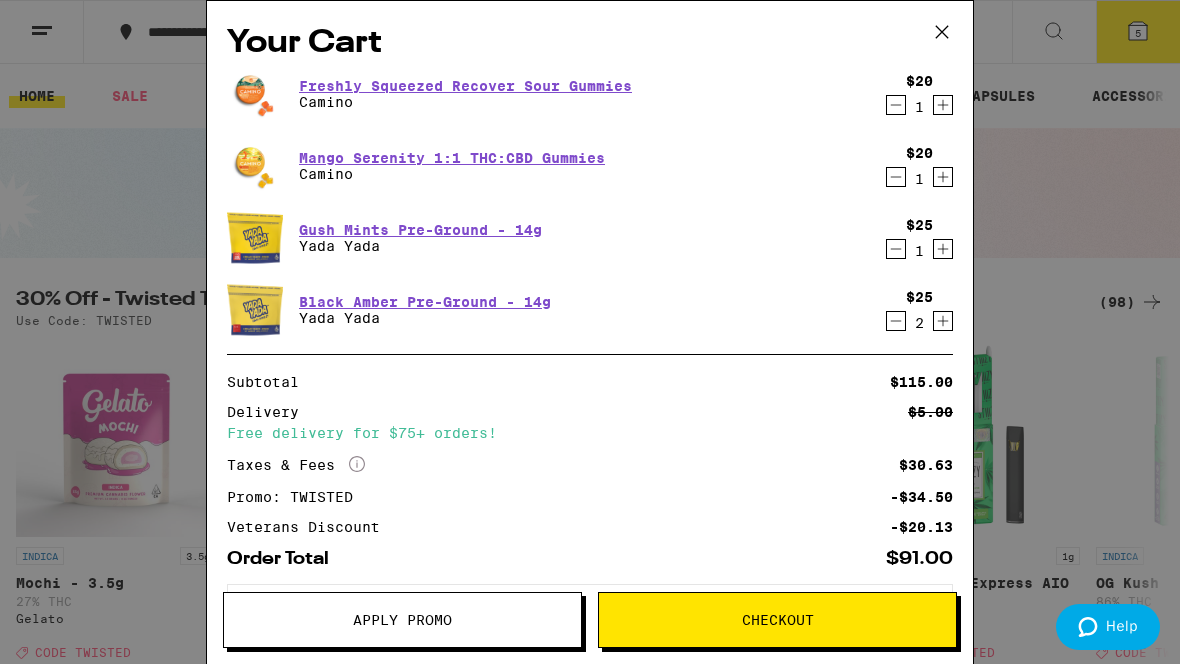 scroll, scrollTop: 2, scrollLeft: 0, axis: vertical 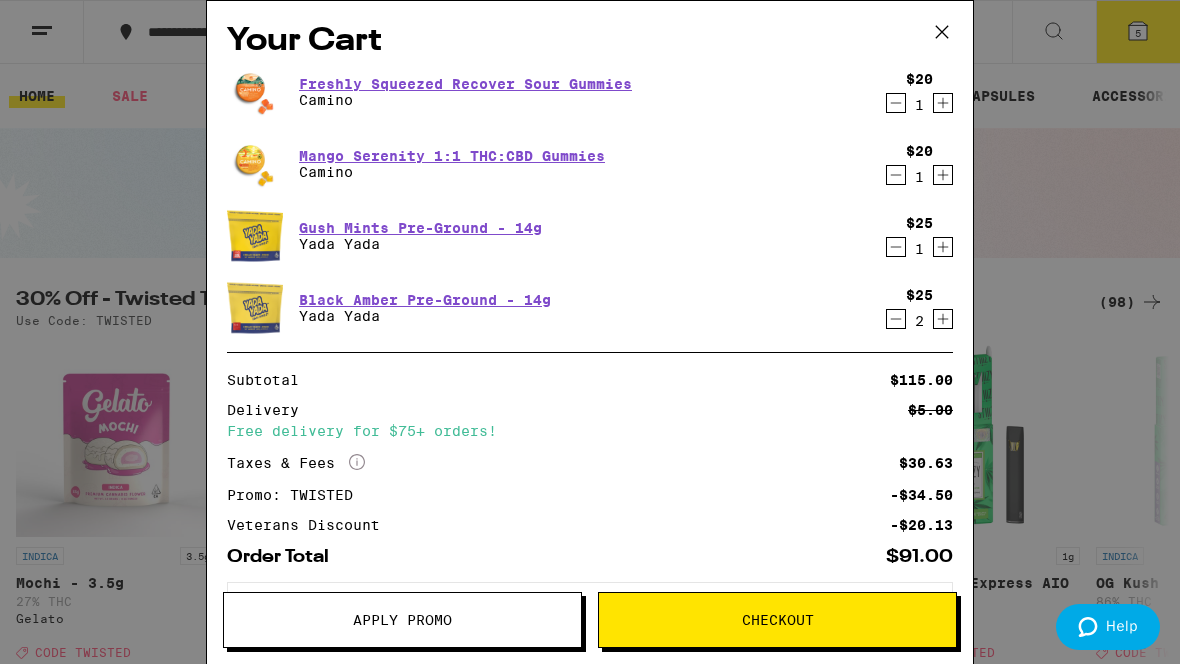 click 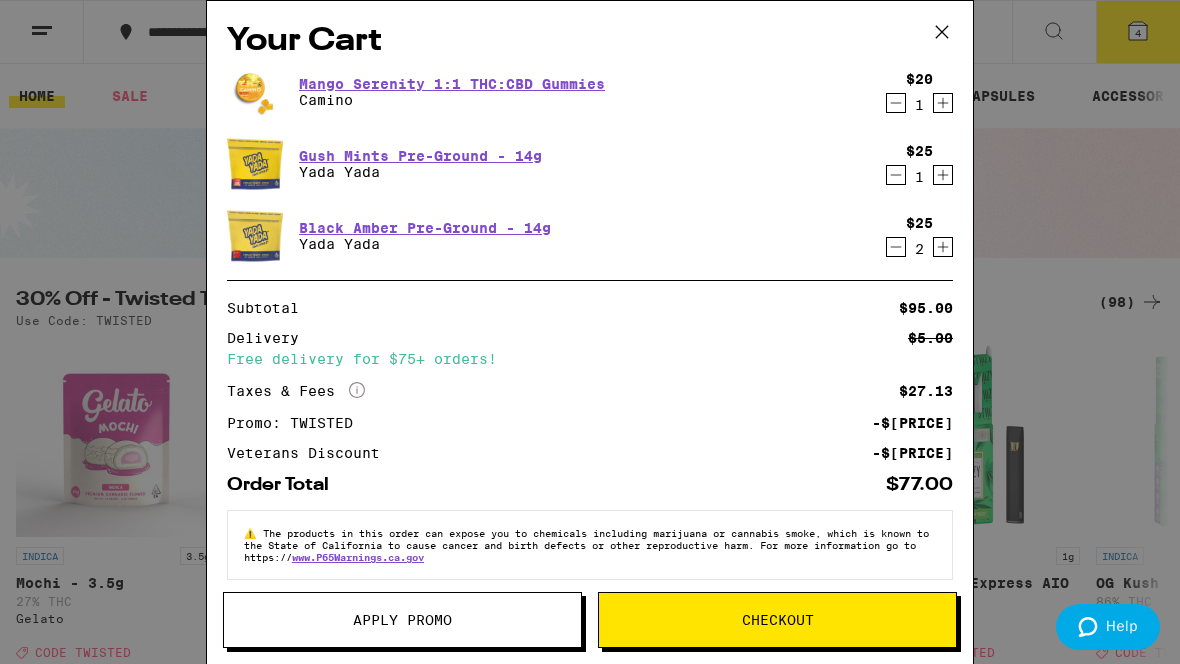 click on "Checkout" at bounding box center (777, 620) 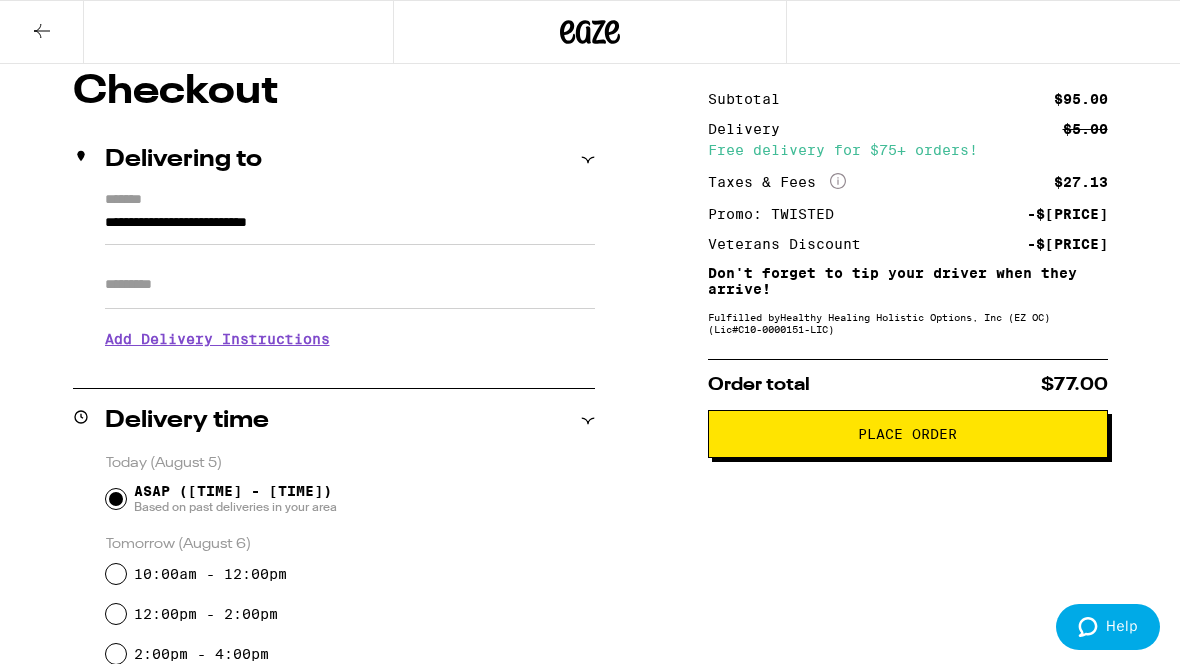 scroll, scrollTop: 172, scrollLeft: 0, axis: vertical 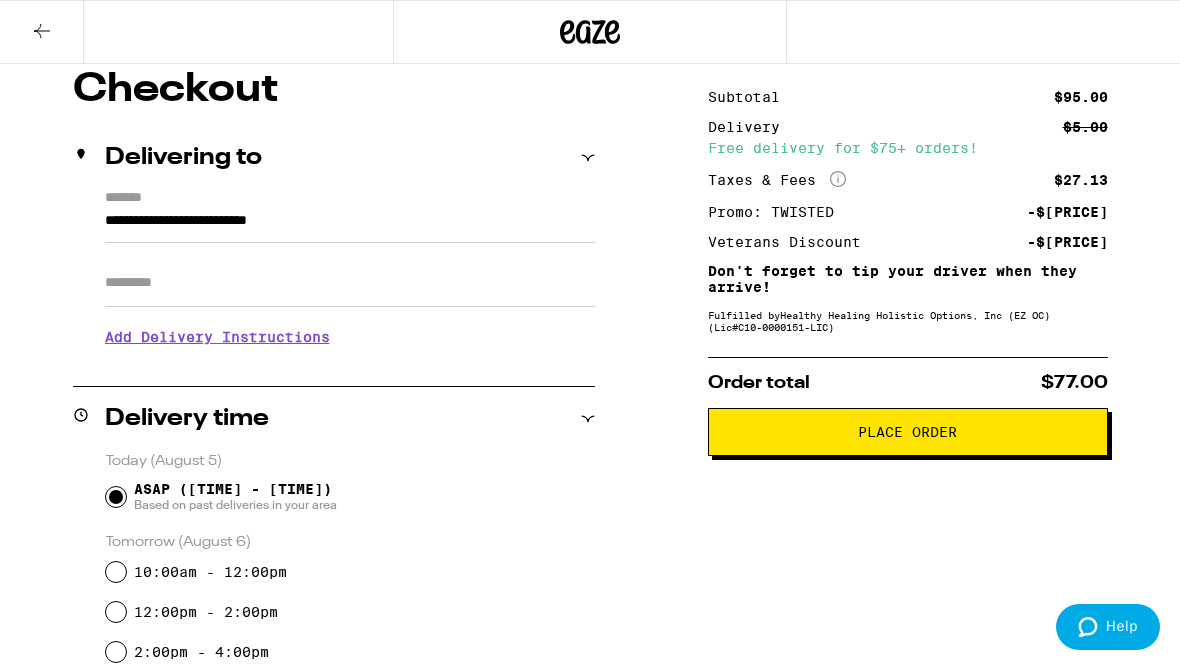 click on "Add Delivery Instructions" at bounding box center [350, 337] 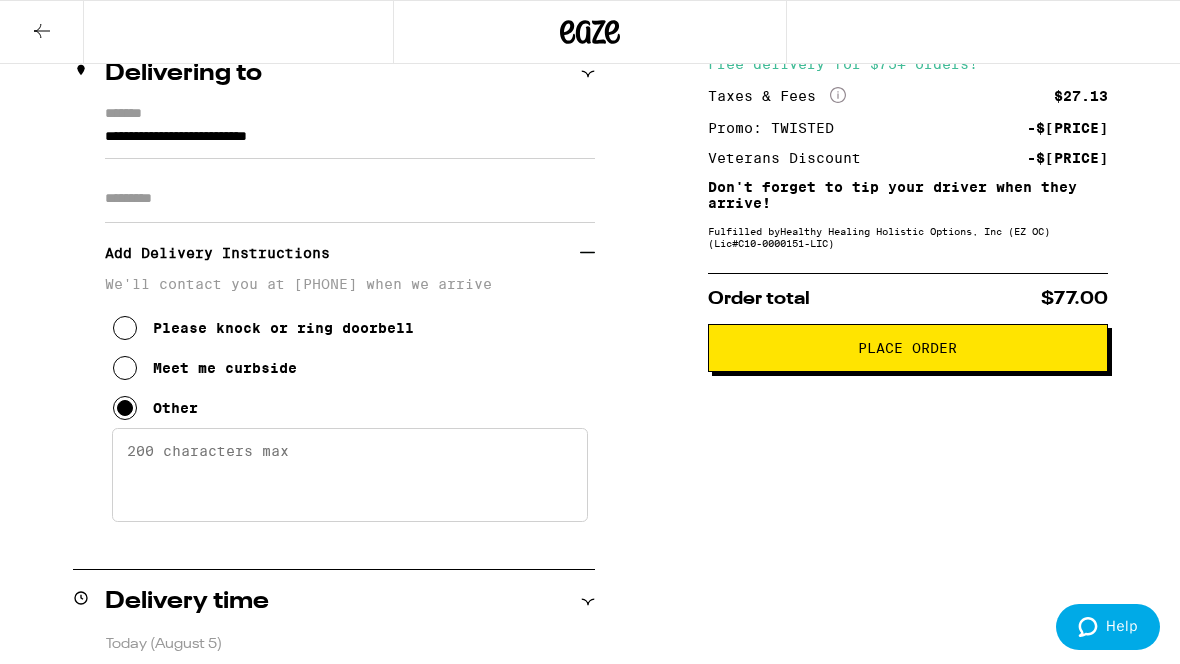 scroll, scrollTop: 263, scrollLeft: 0, axis: vertical 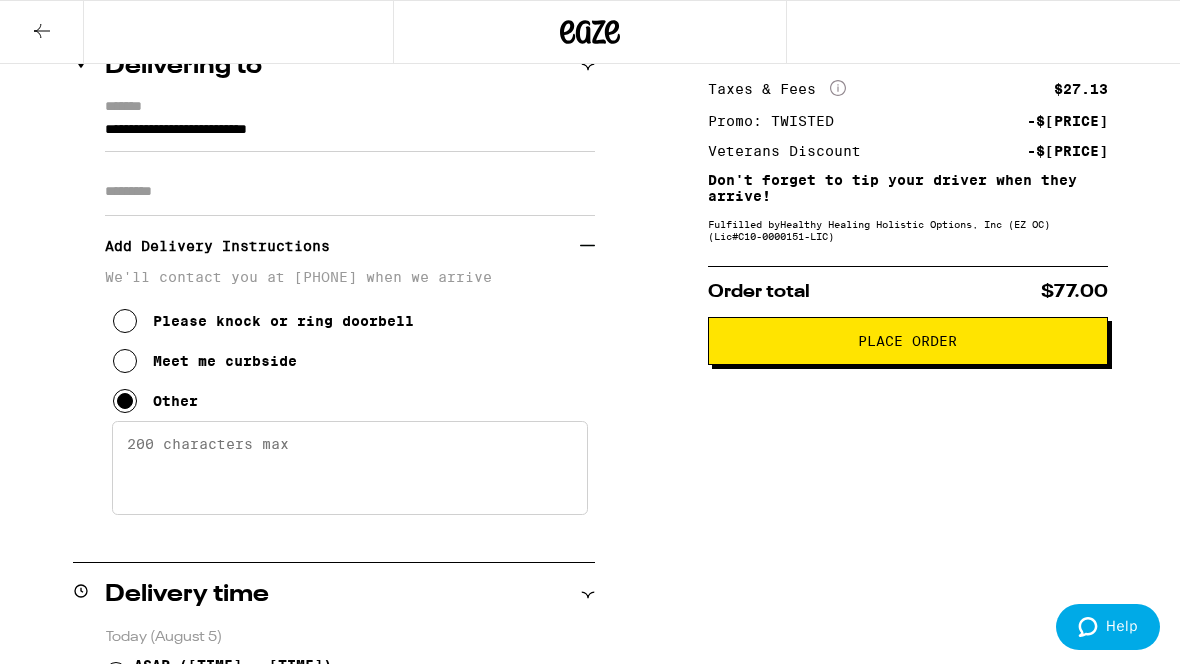 click on "Enter any other delivery instructions you want driver to know" at bounding box center [350, 468] 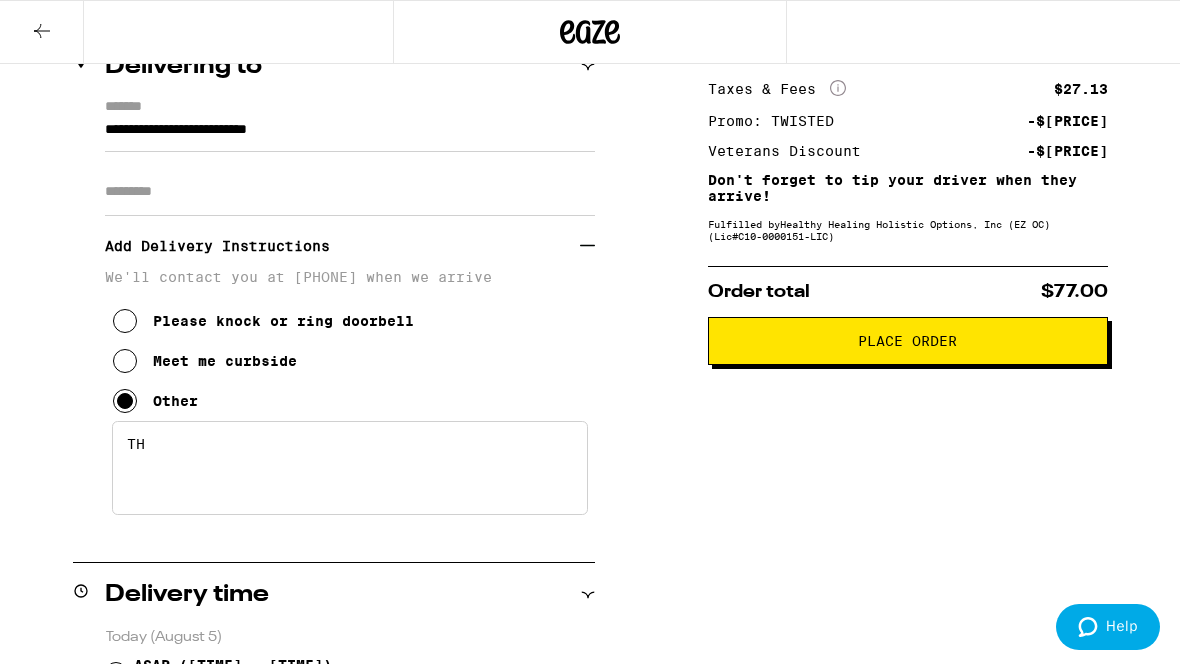 type on "T" 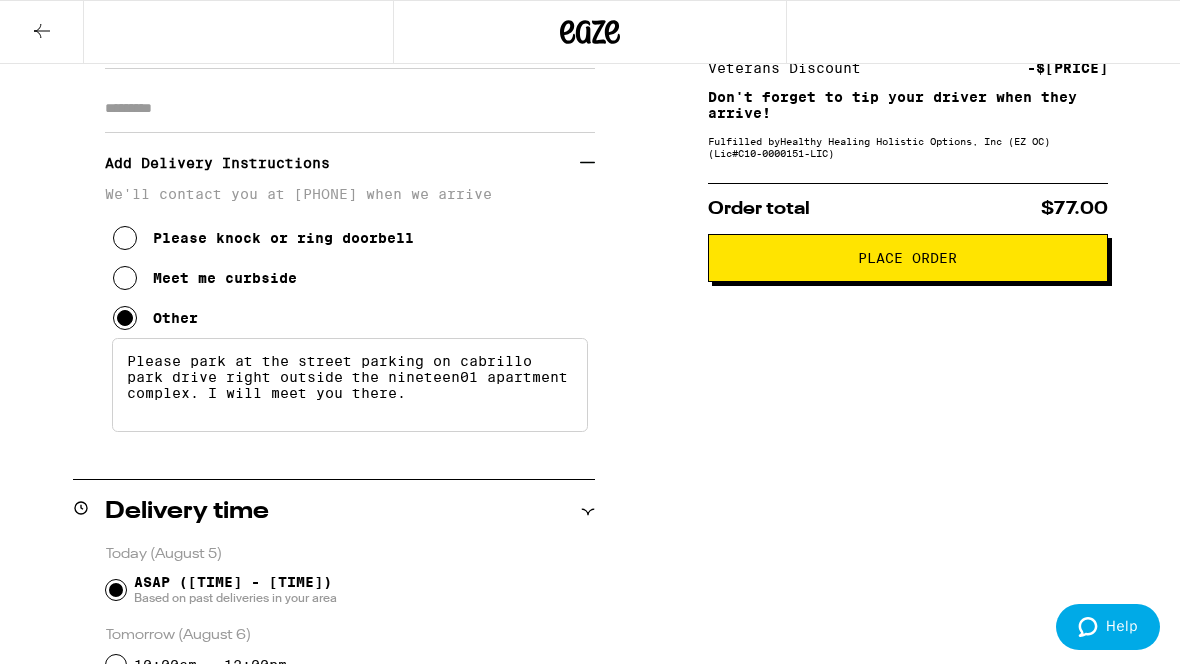 scroll, scrollTop: 344, scrollLeft: 0, axis: vertical 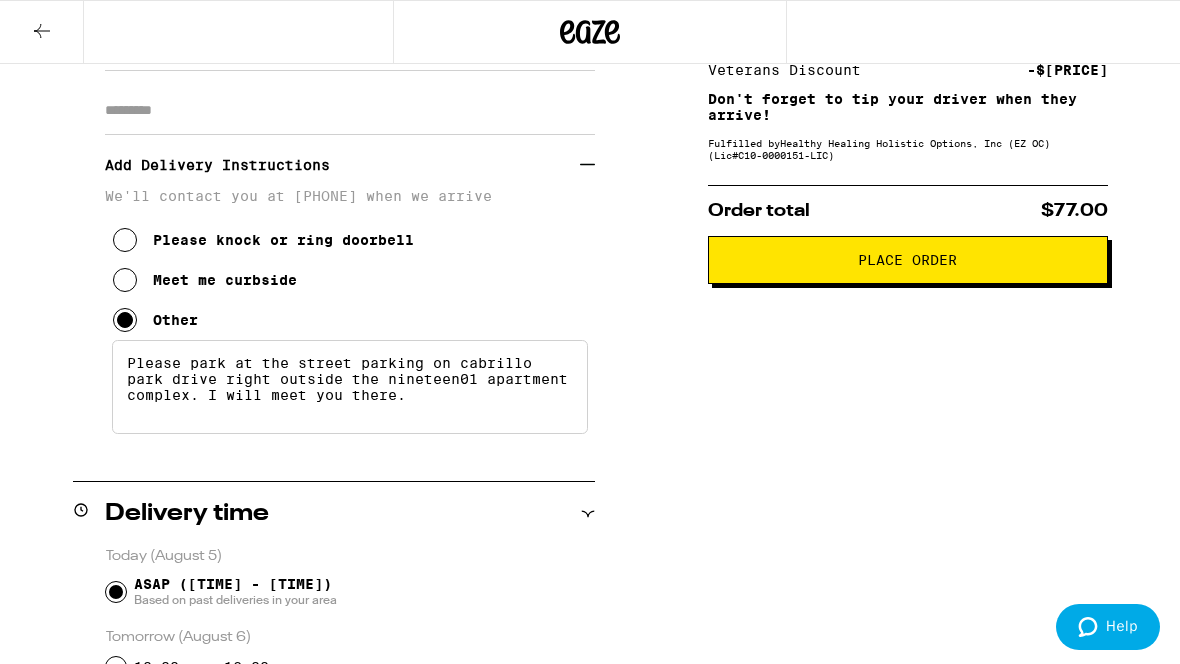type on "Please park at the street parking on cabrillo park drive right outside the nineteen01 apartment complex. I will meet you there." 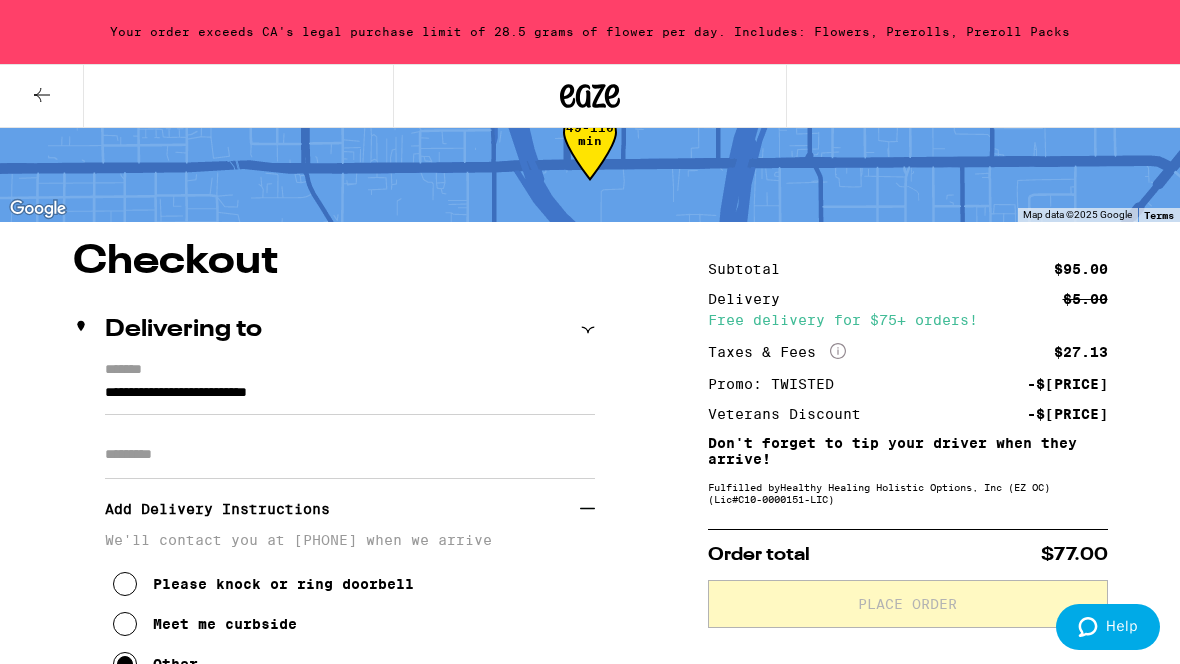 scroll, scrollTop: 0, scrollLeft: 0, axis: both 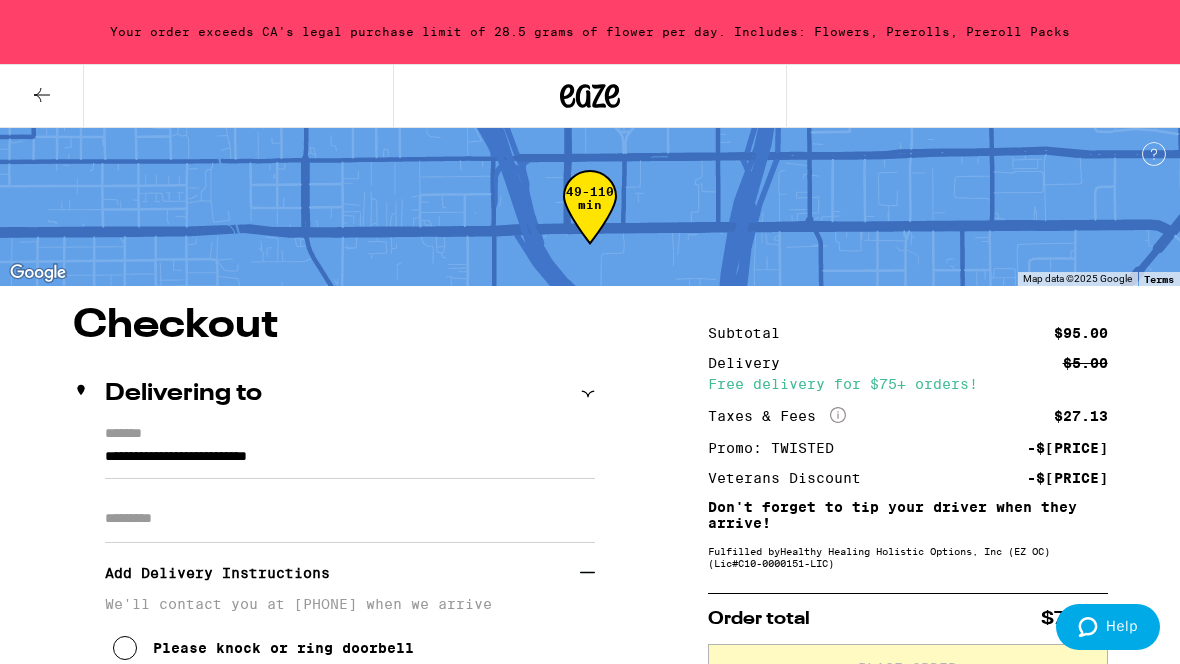 click 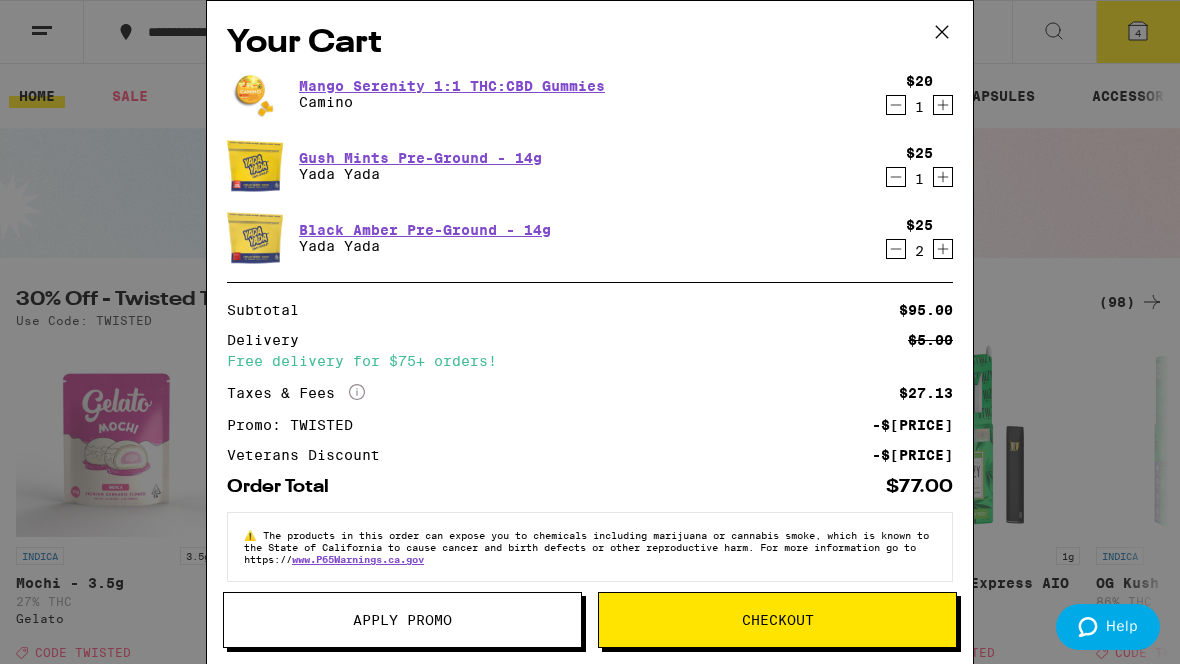click 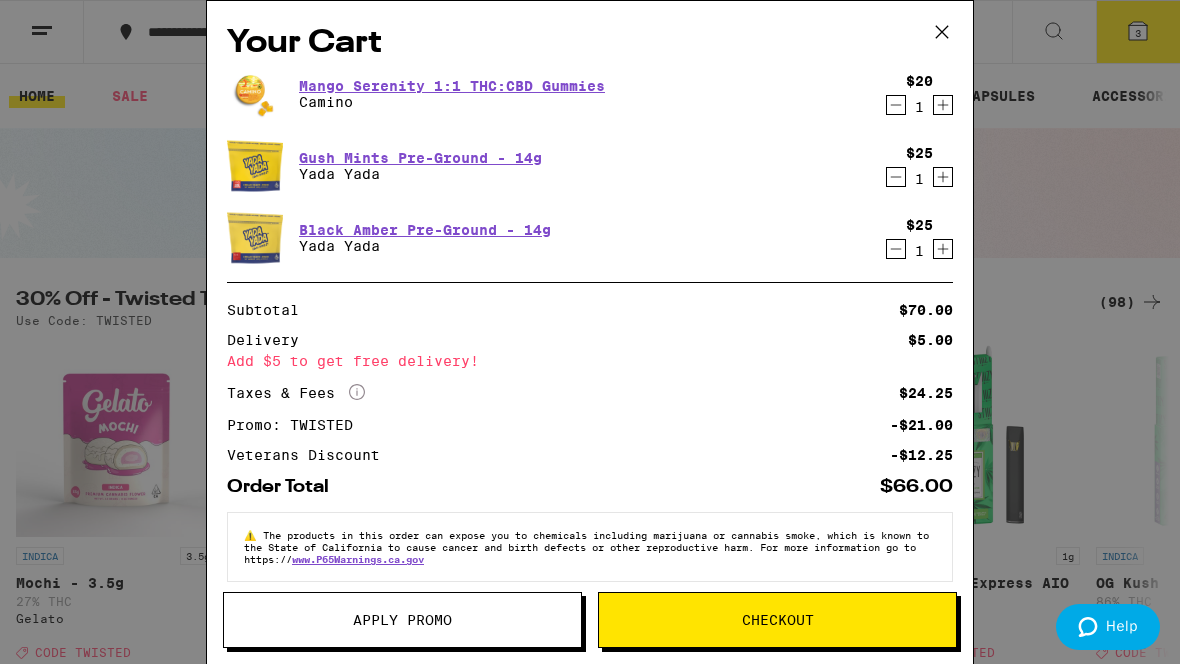 scroll, scrollTop: 17, scrollLeft: 0, axis: vertical 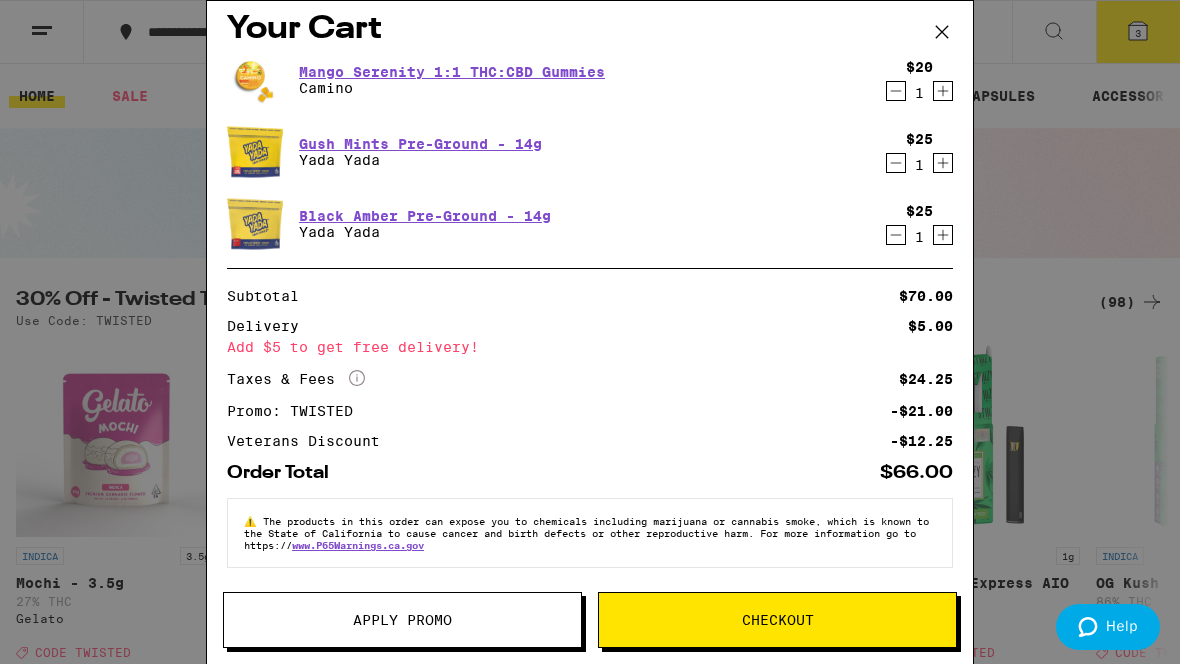click on "Checkout" at bounding box center [777, 620] 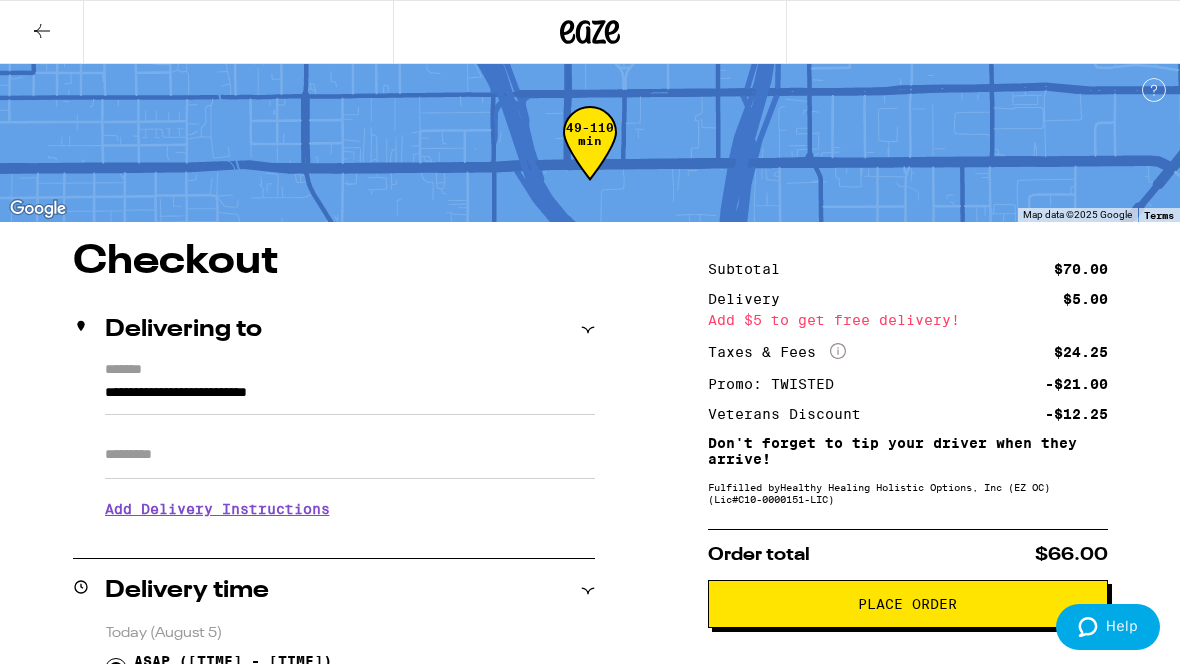 click on "Add Delivery Instructions" at bounding box center (350, 509) 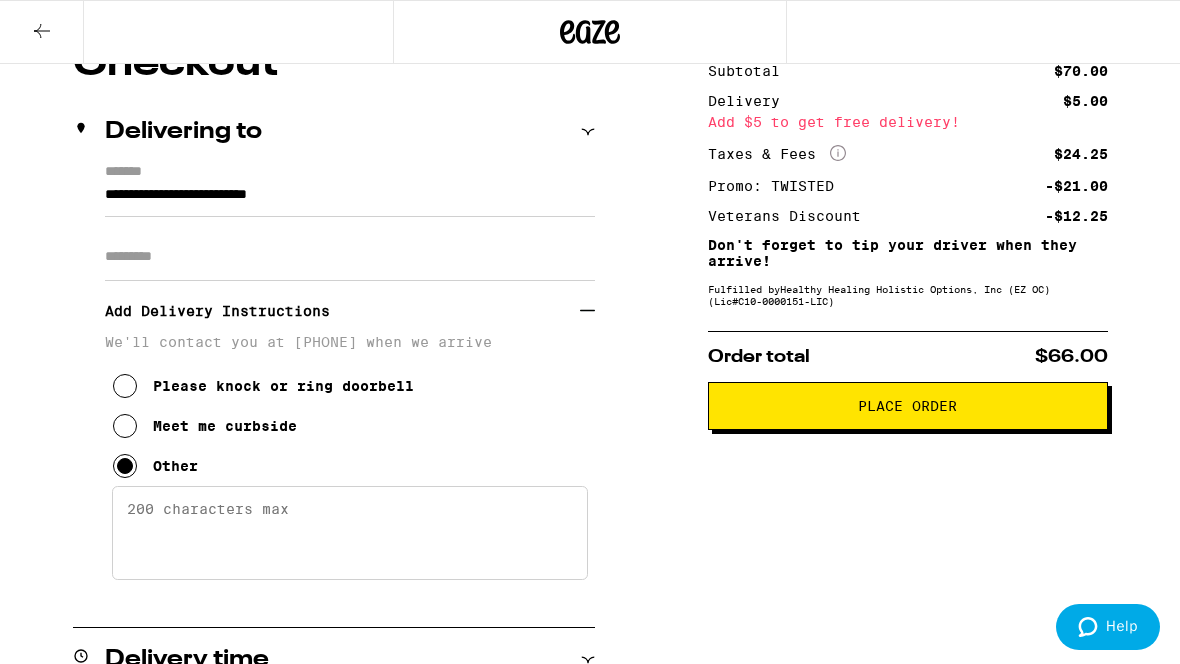 scroll, scrollTop: 214, scrollLeft: 0, axis: vertical 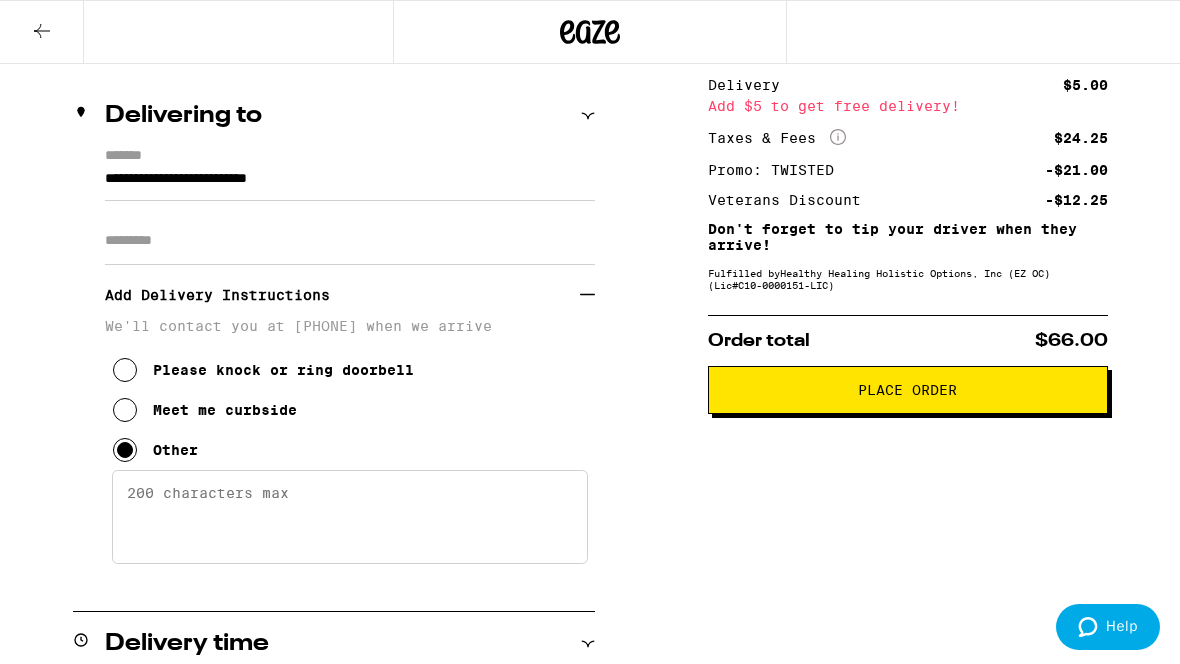 click on "Enter any other delivery instructions you want driver to know" at bounding box center [350, 517] 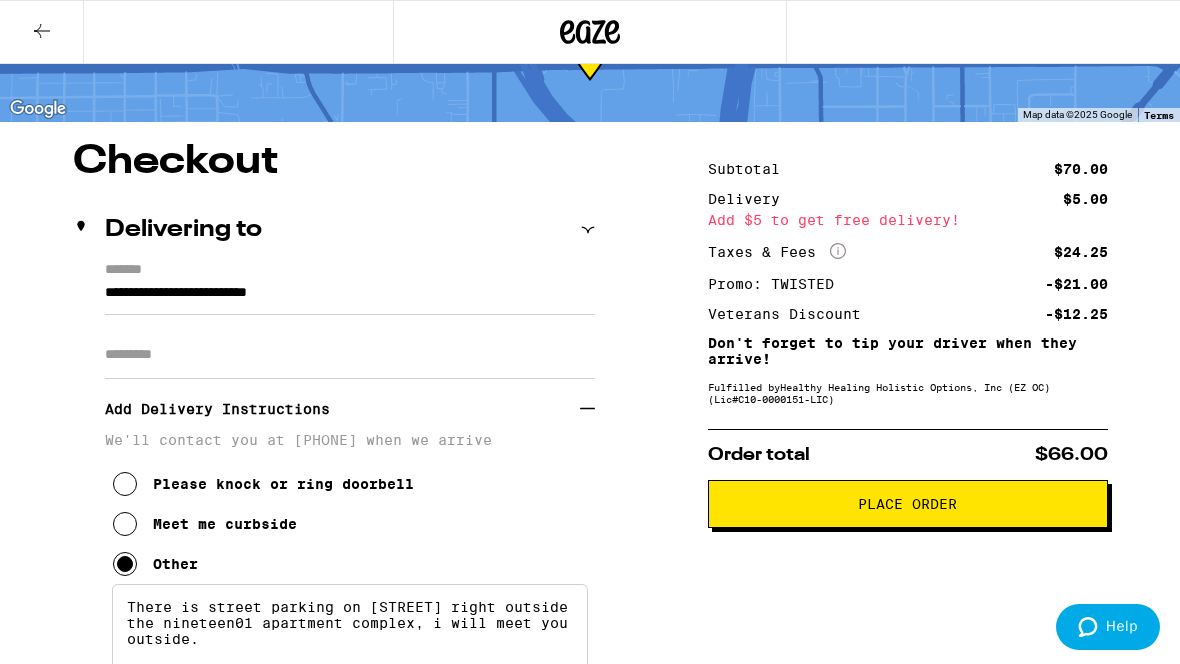 scroll, scrollTop: 93, scrollLeft: 0, axis: vertical 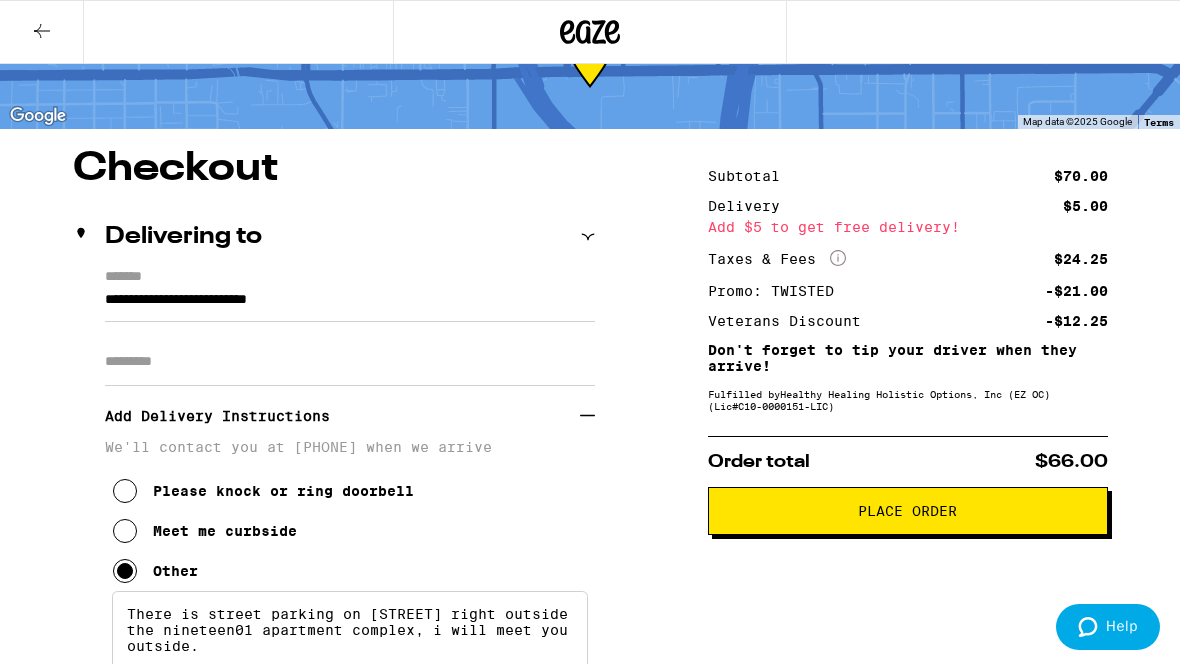 type on "There is street parking on [STREET] right outside the nineteen01 apartment complex, i will meet you outside." 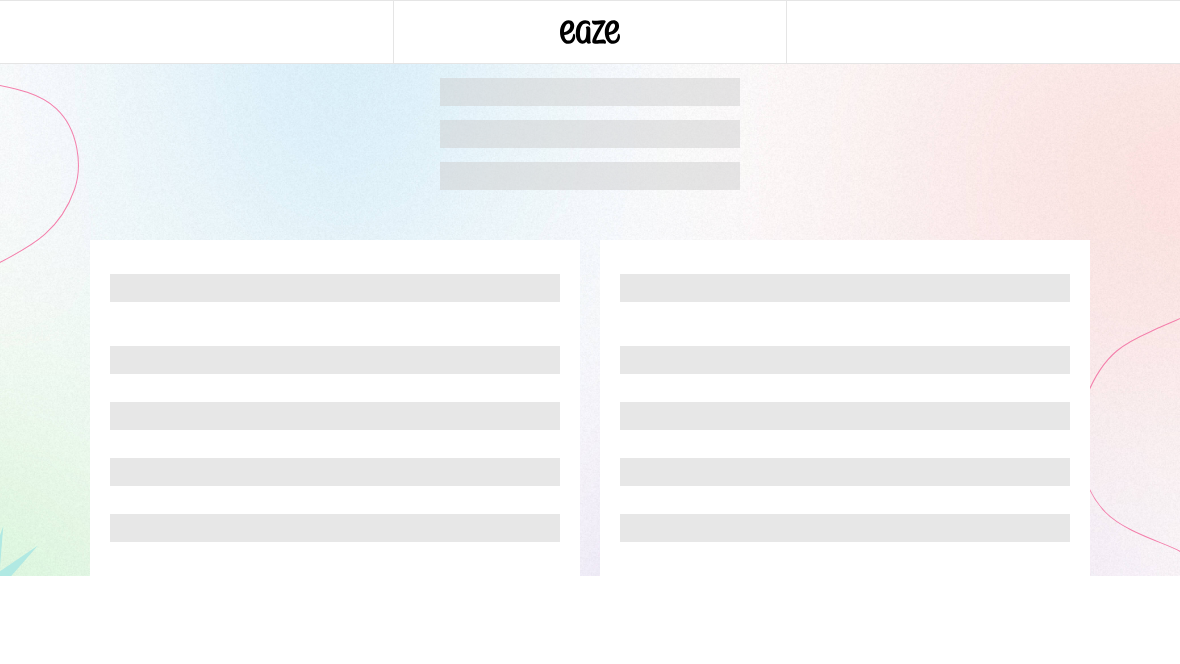 scroll, scrollTop: 0, scrollLeft: 0, axis: both 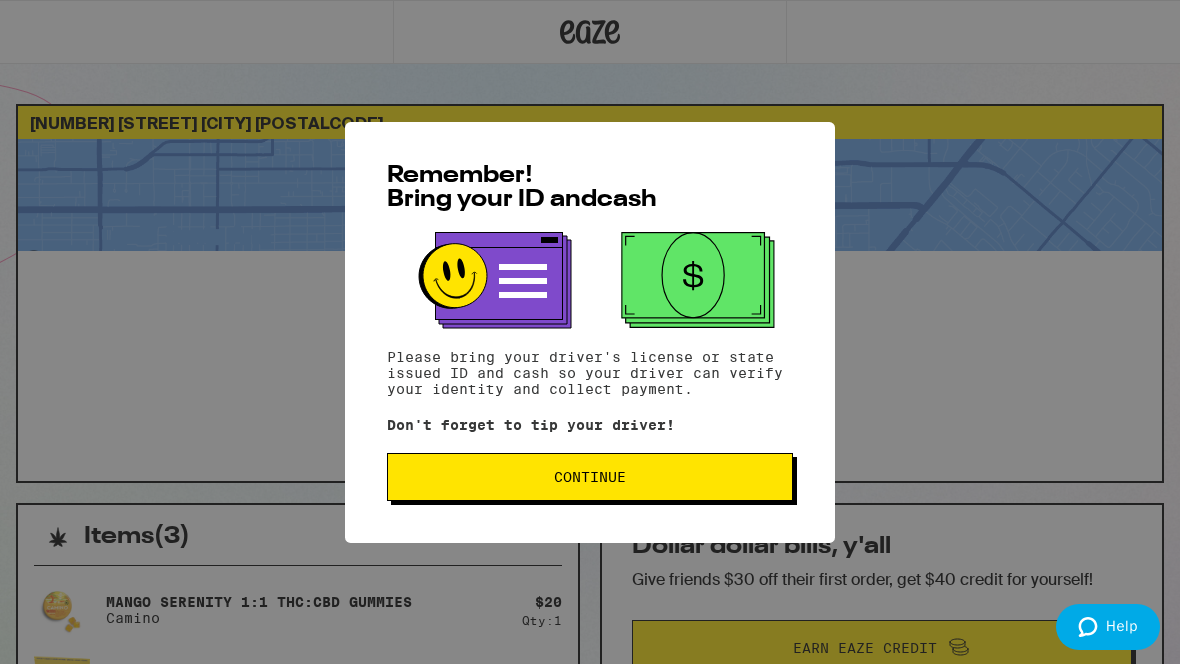 click on "Continue" at bounding box center [590, 477] 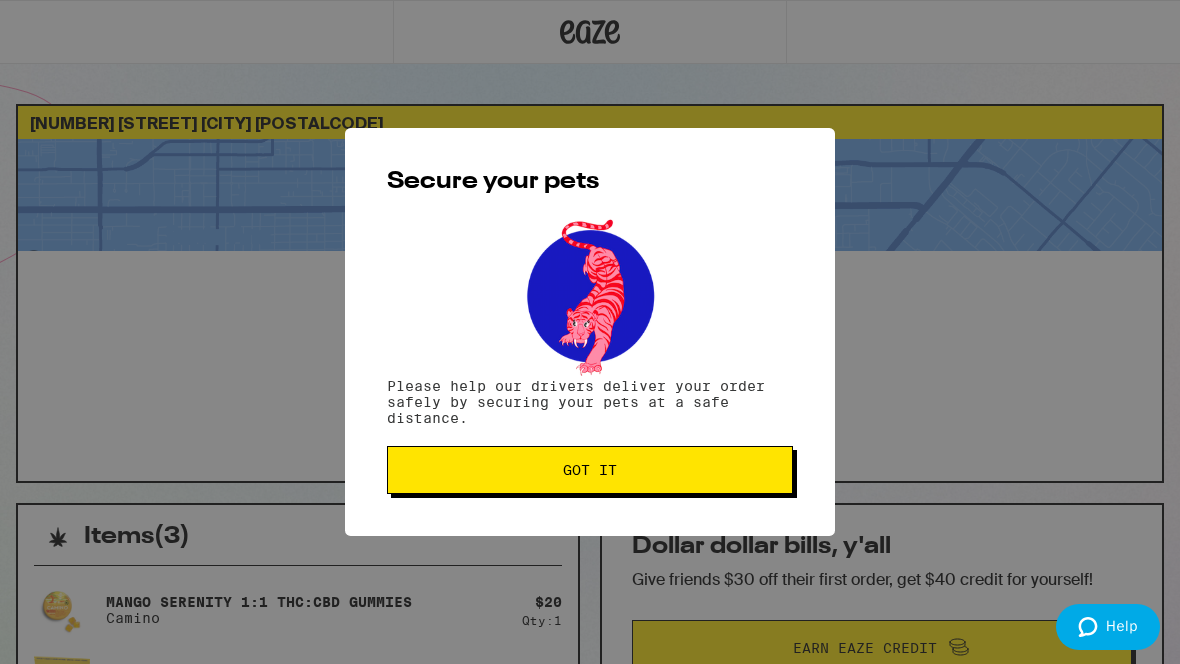 click on "Got it" at bounding box center (590, 470) 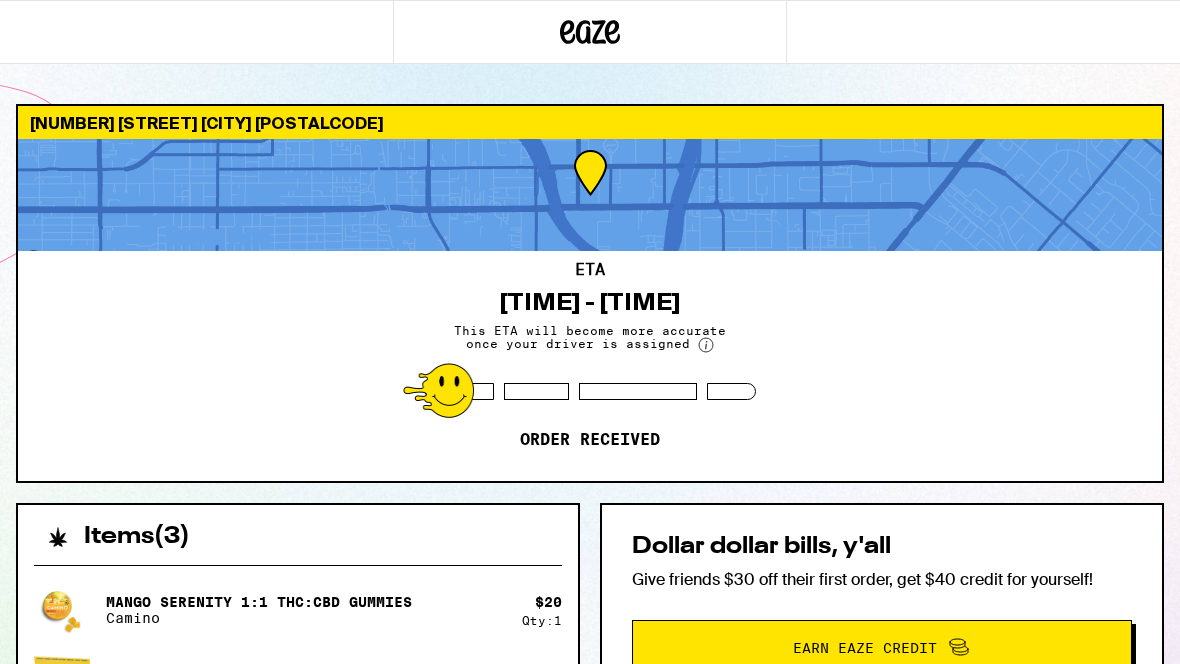 scroll, scrollTop: 0, scrollLeft: 0, axis: both 